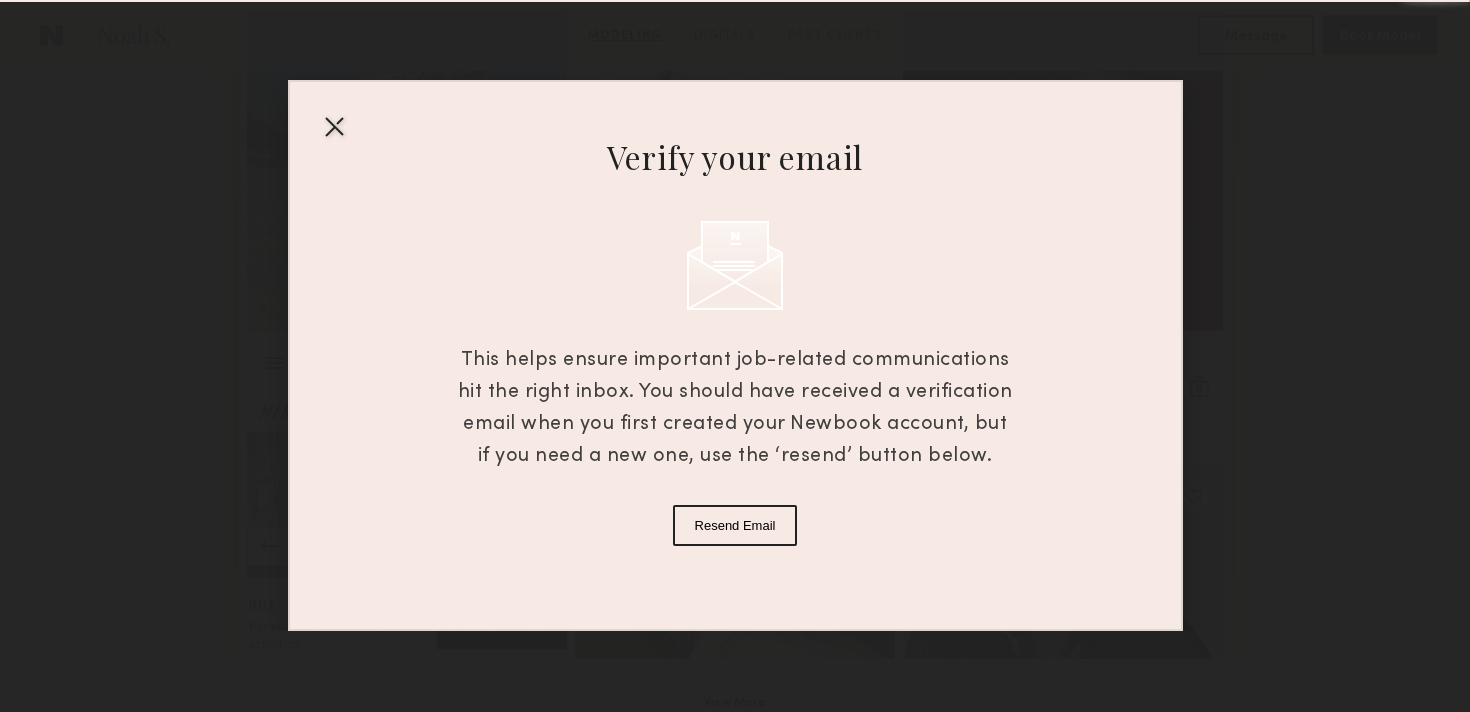 scroll, scrollTop: 1240, scrollLeft: 0, axis: vertical 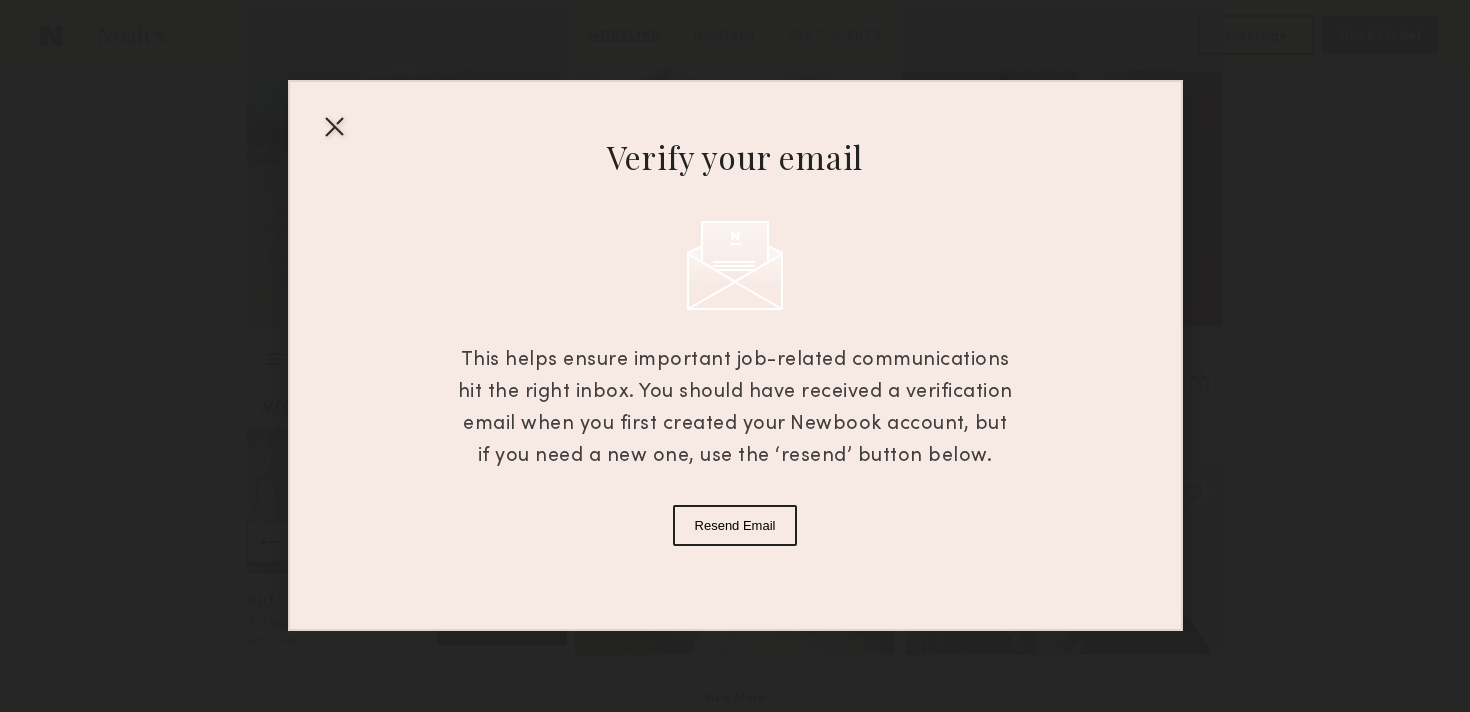 click at bounding box center [334, 126] 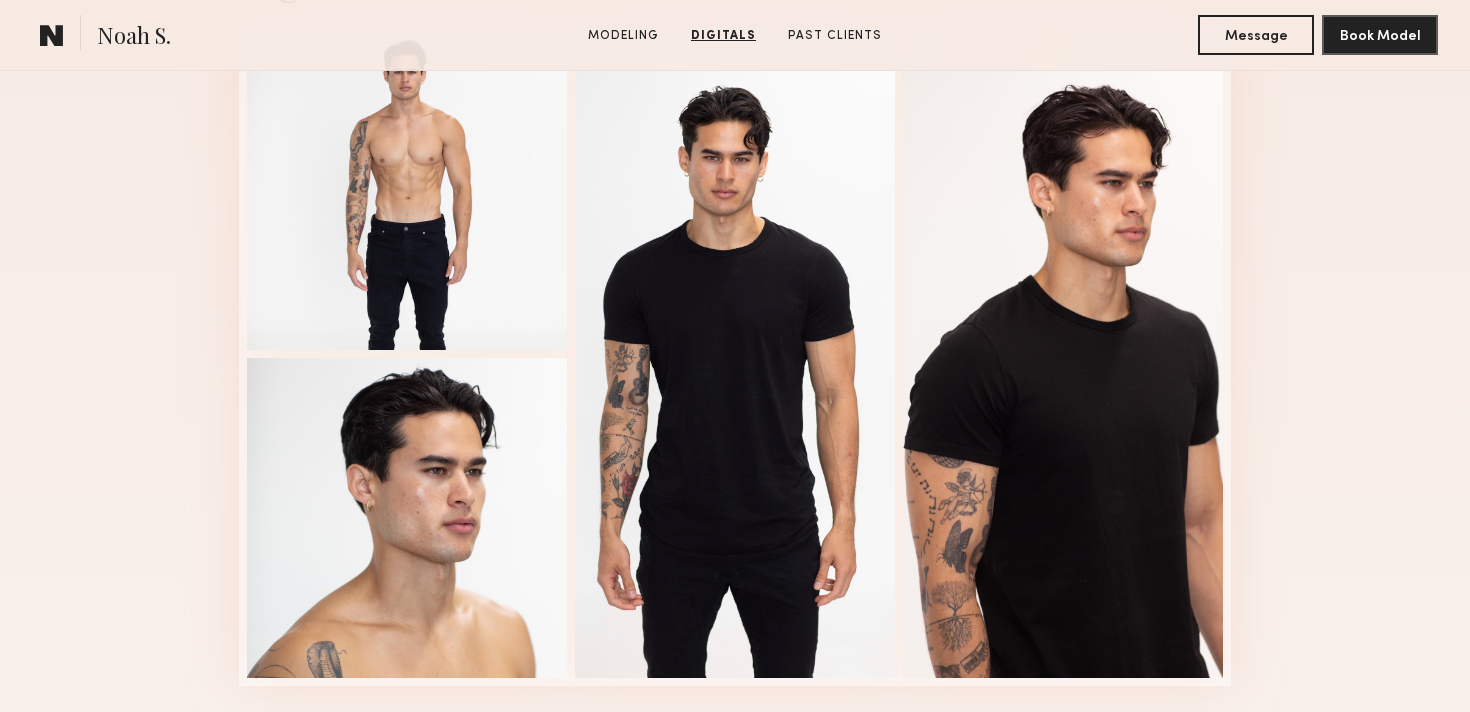 scroll, scrollTop: 2138, scrollLeft: 0, axis: vertical 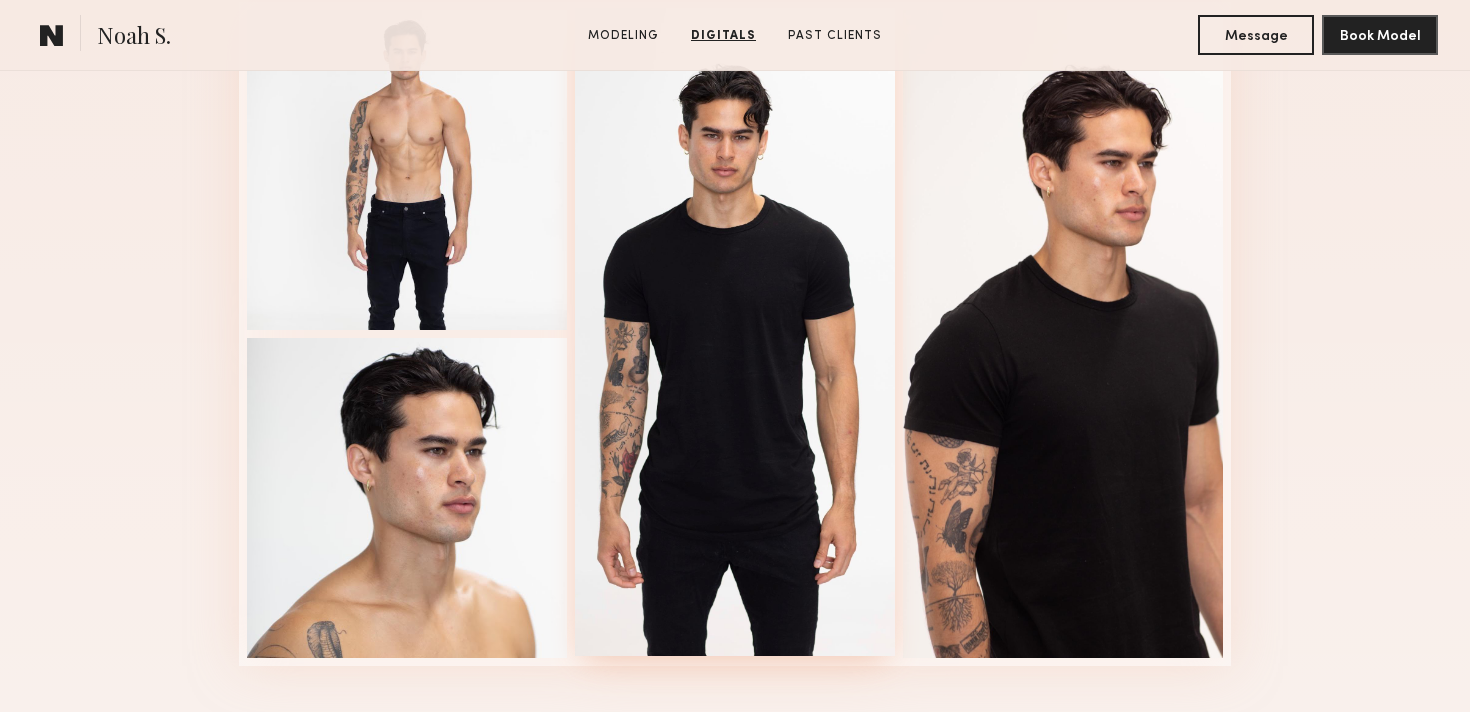 click at bounding box center (735, 332) 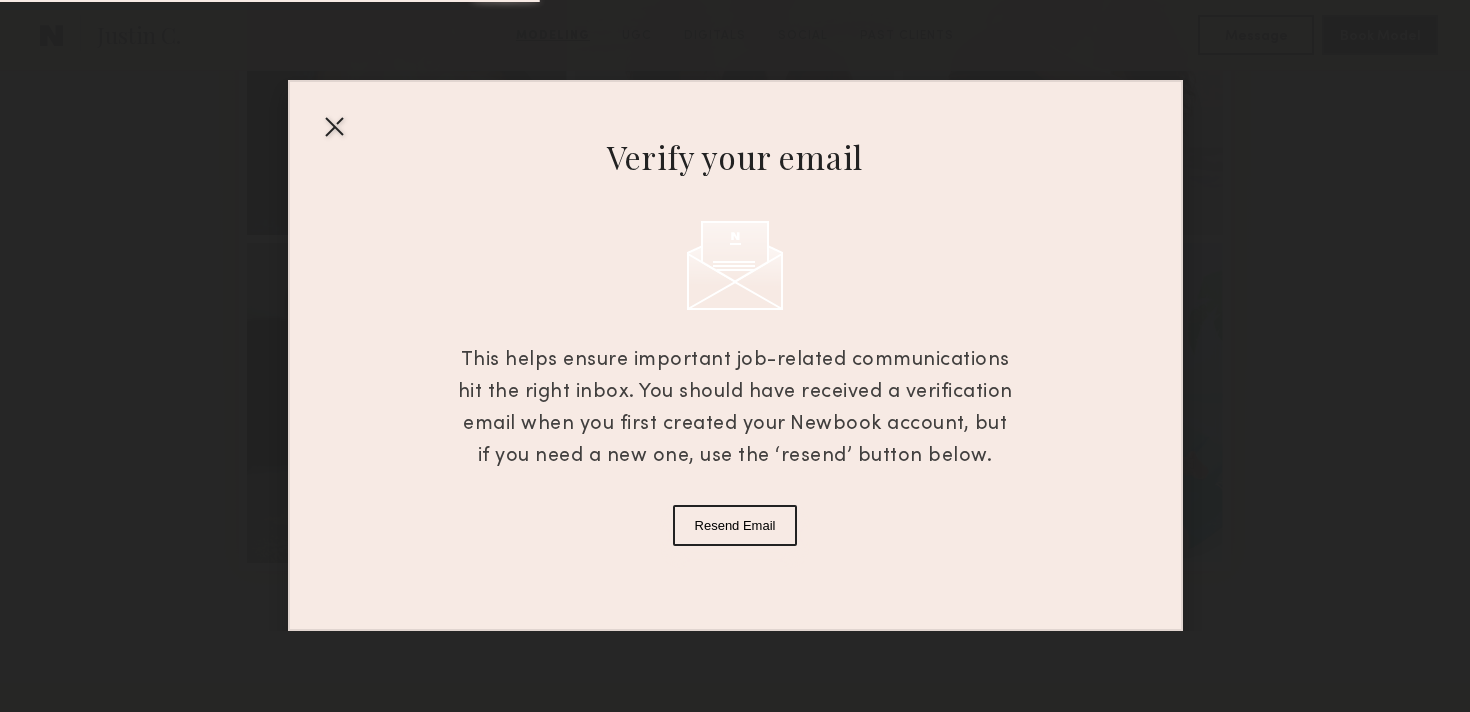 scroll, scrollTop: 1325, scrollLeft: 0, axis: vertical 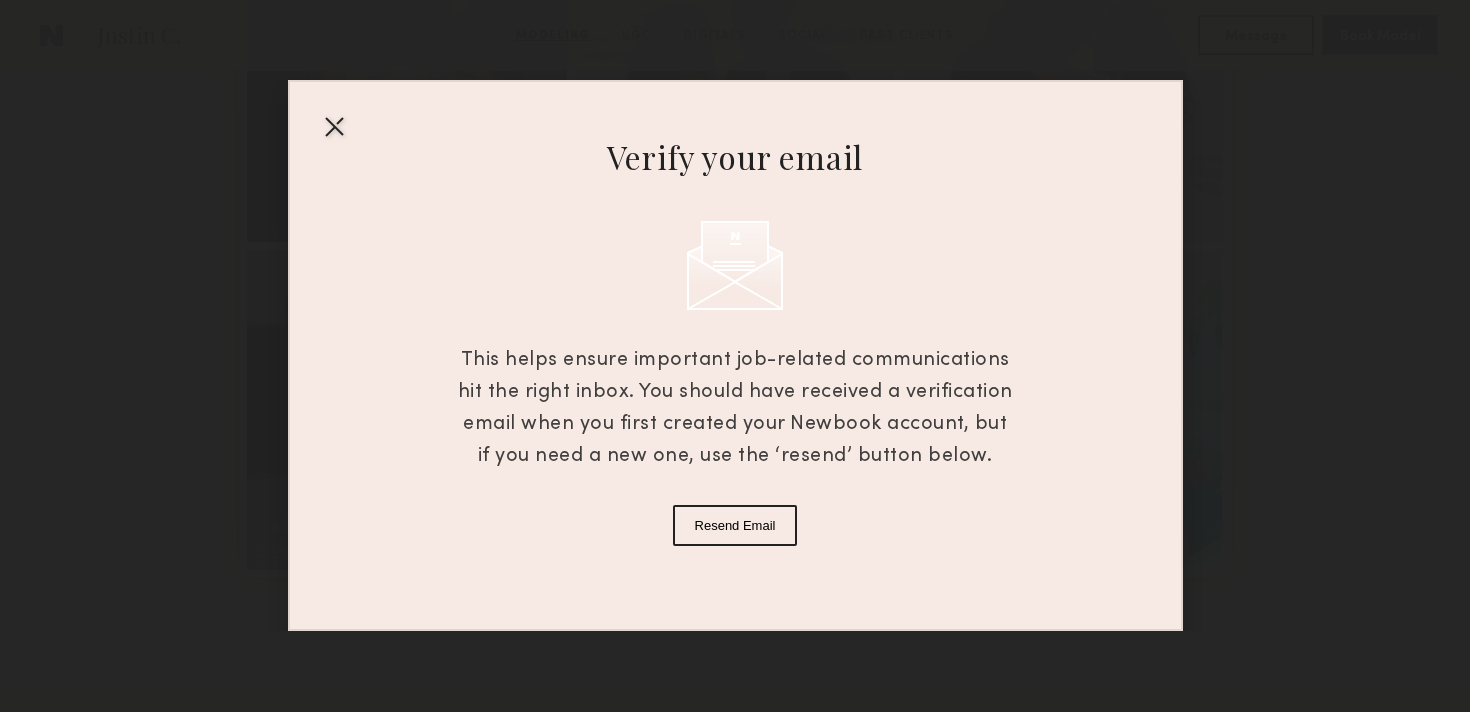 click at bounding box center (334, 126) 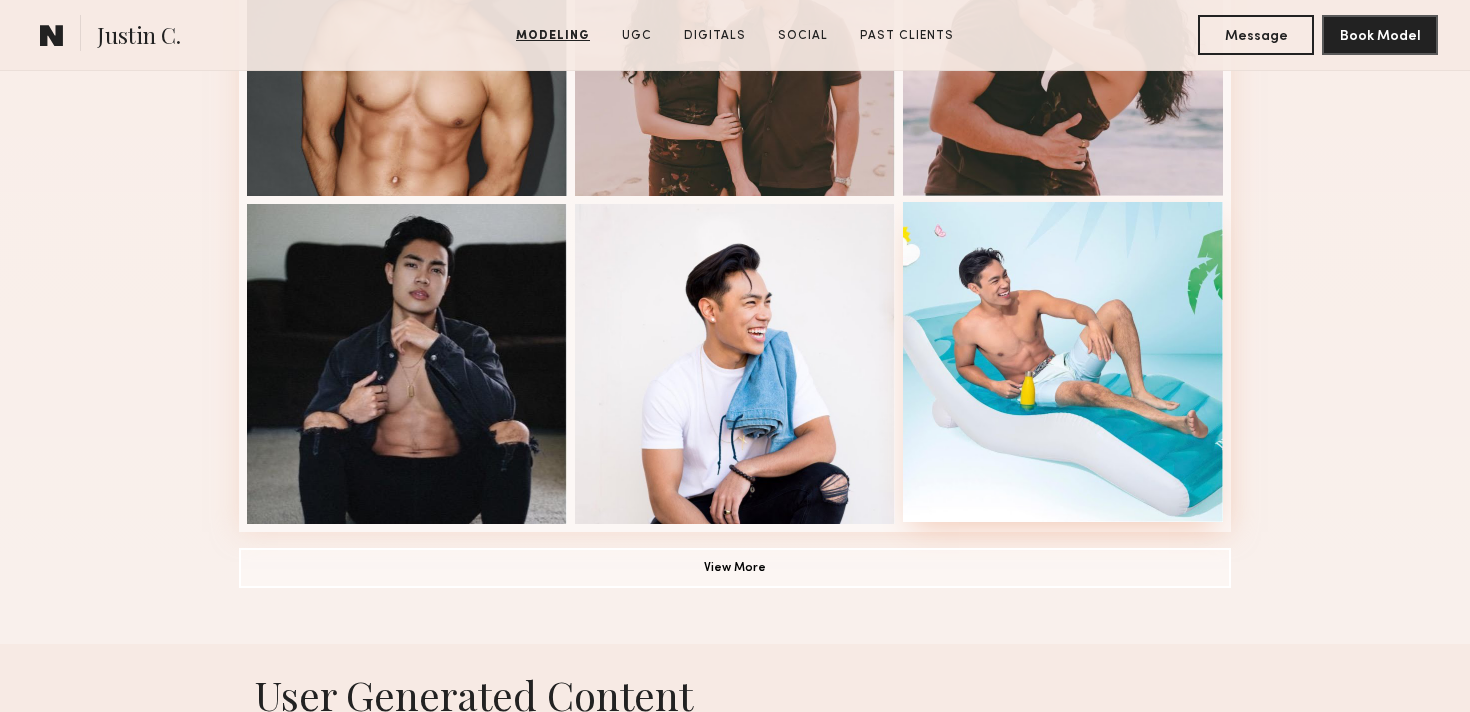 scroll, scrollTop: 1372, scrollLeft: 0, axis: vertical 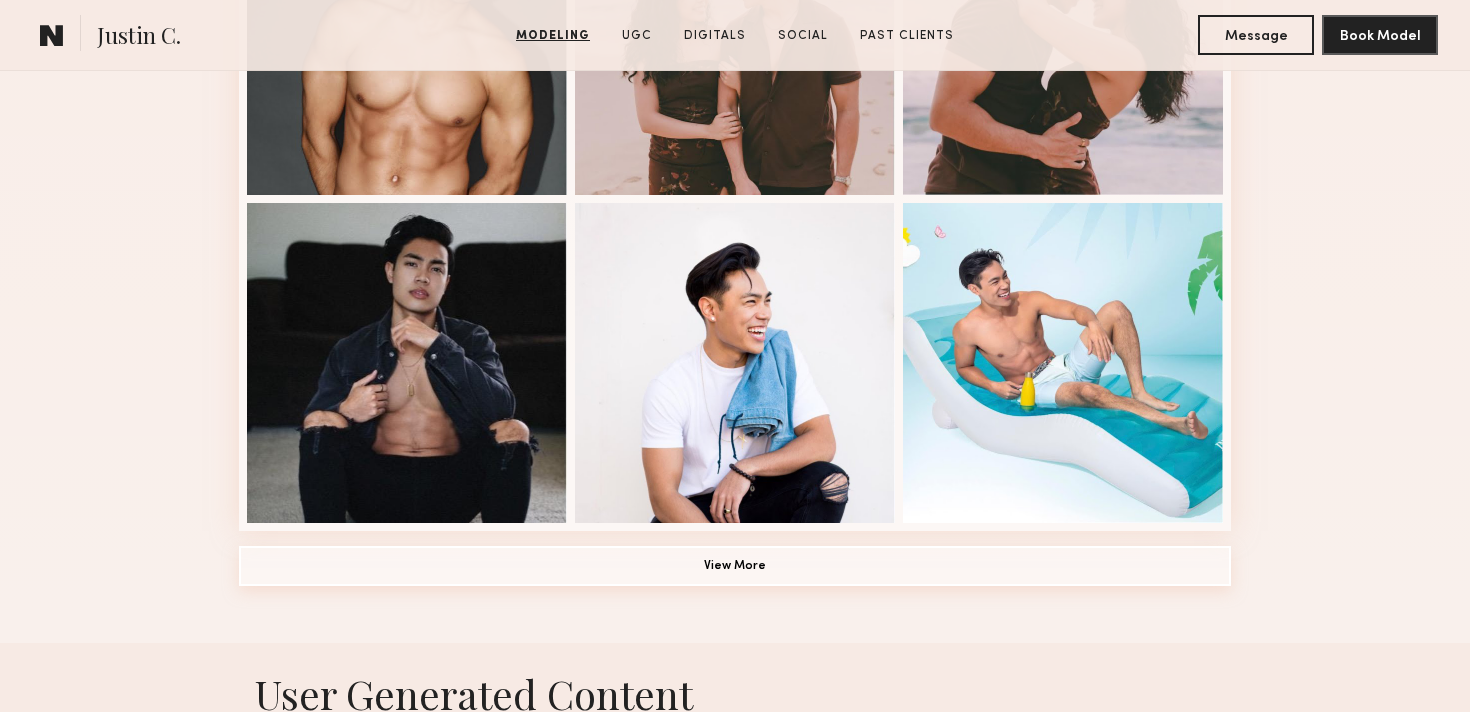 click on "View More" 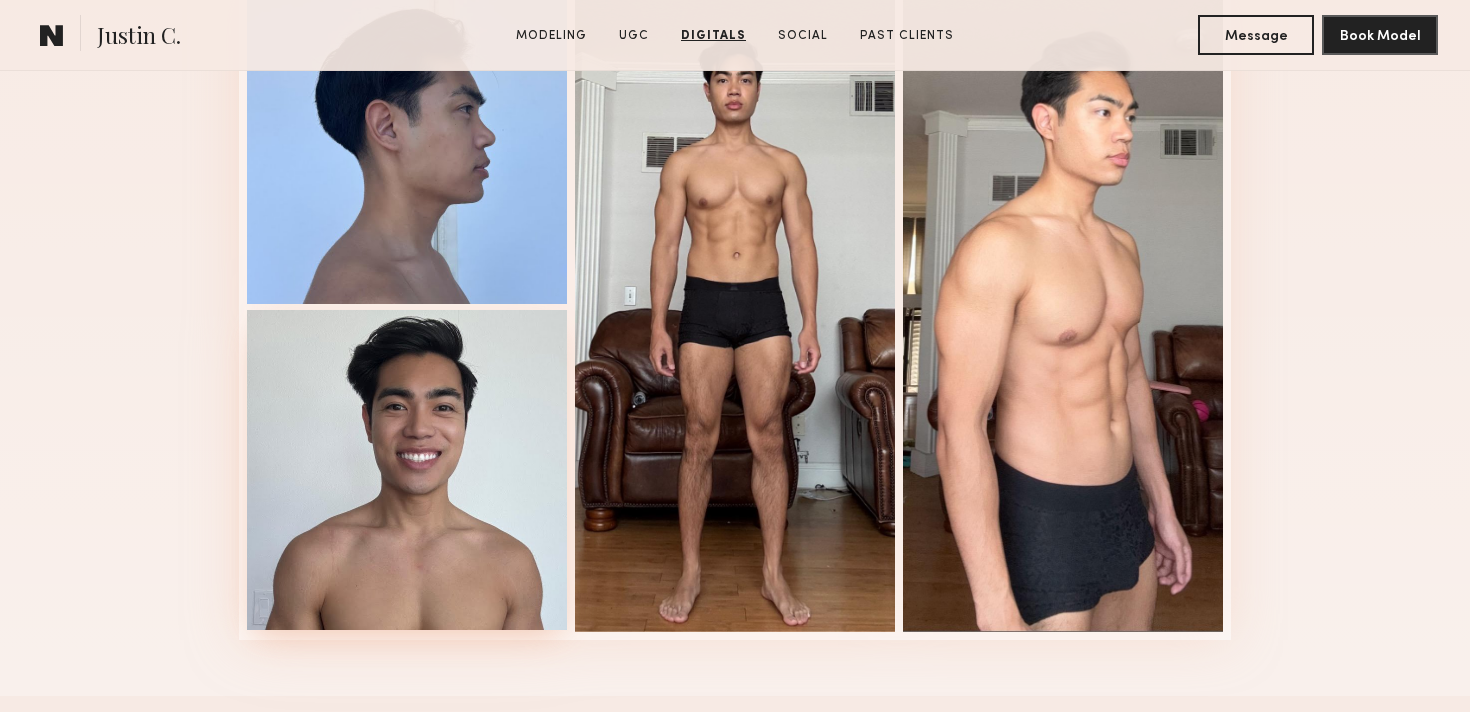 scroll, scrollTop: 5035, scrollLeft: 0, axis: vertical 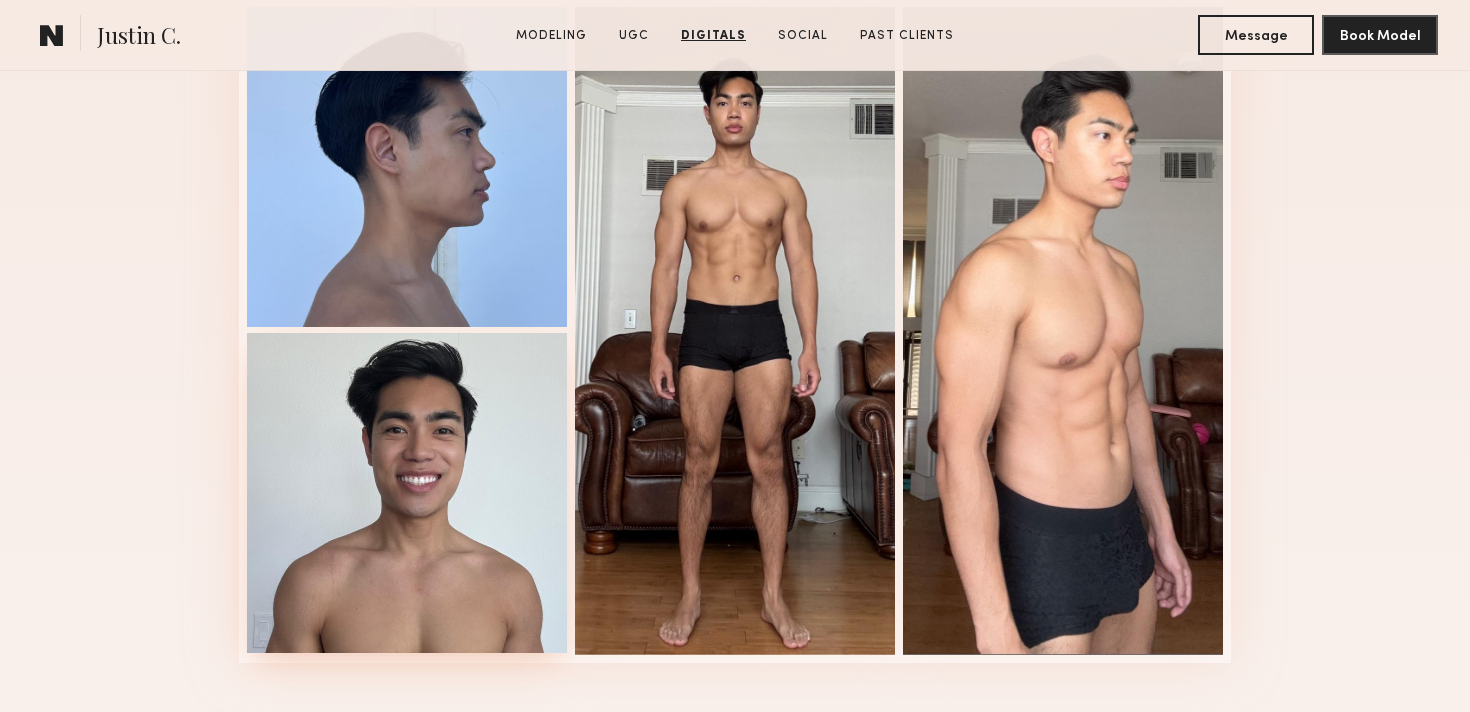 click at bounding box center (407, 493) 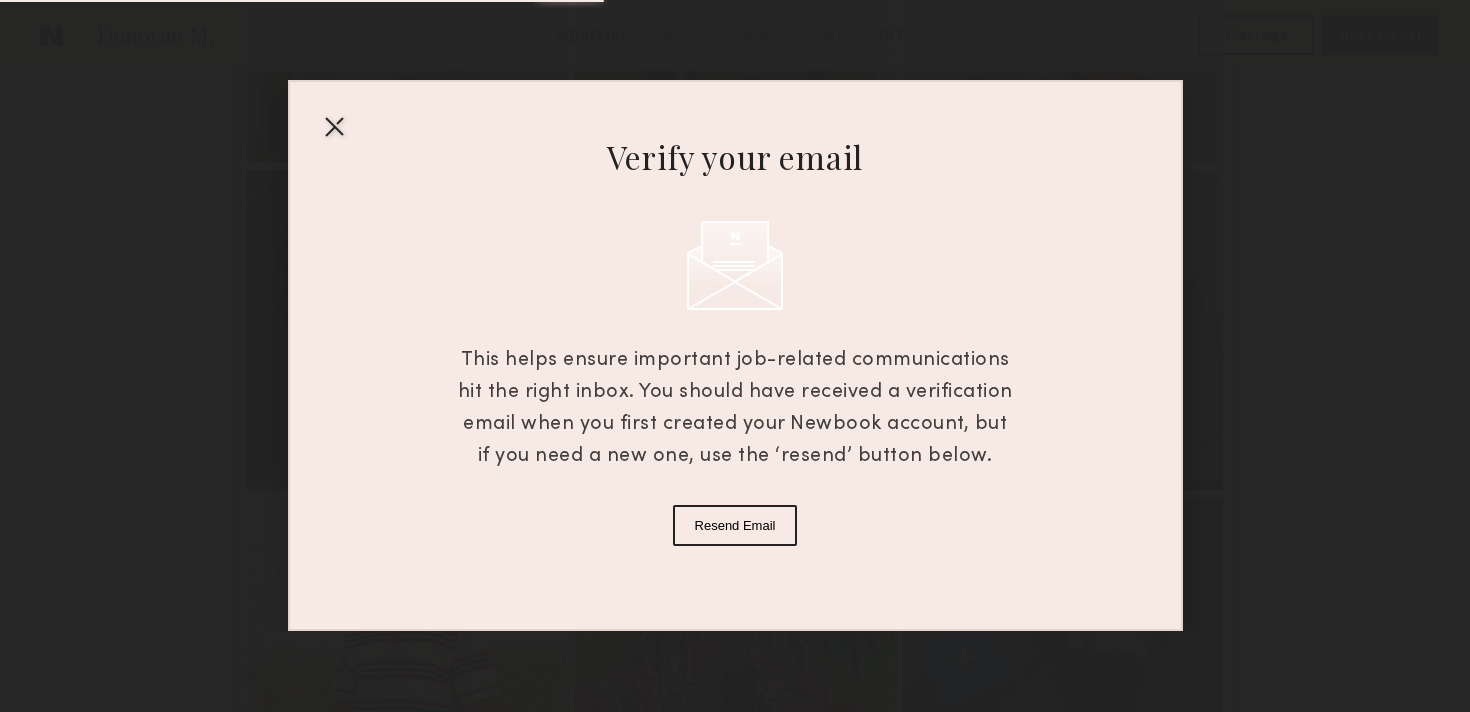 scroll, scrollTop: 1122, scrollLeft: 0, axis: vertical 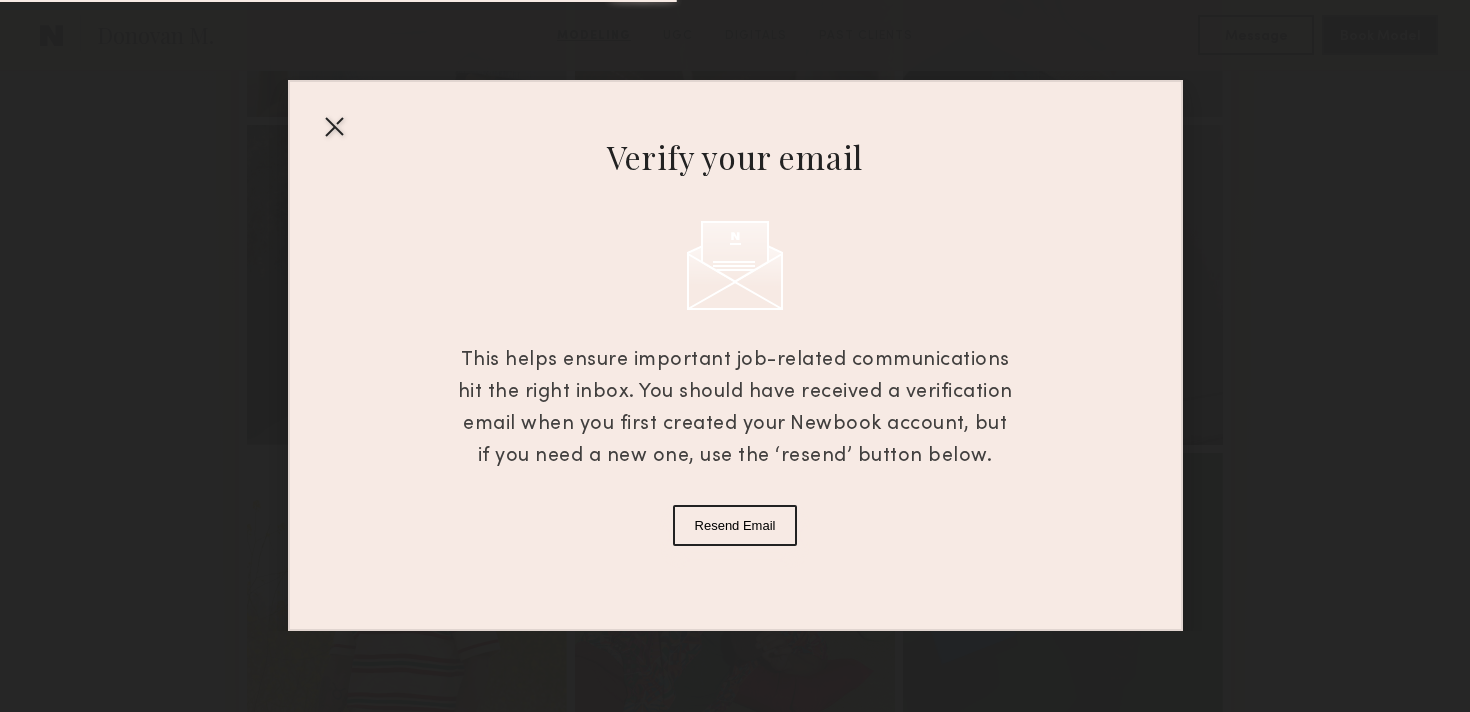 click at bounding box center (334, 126) 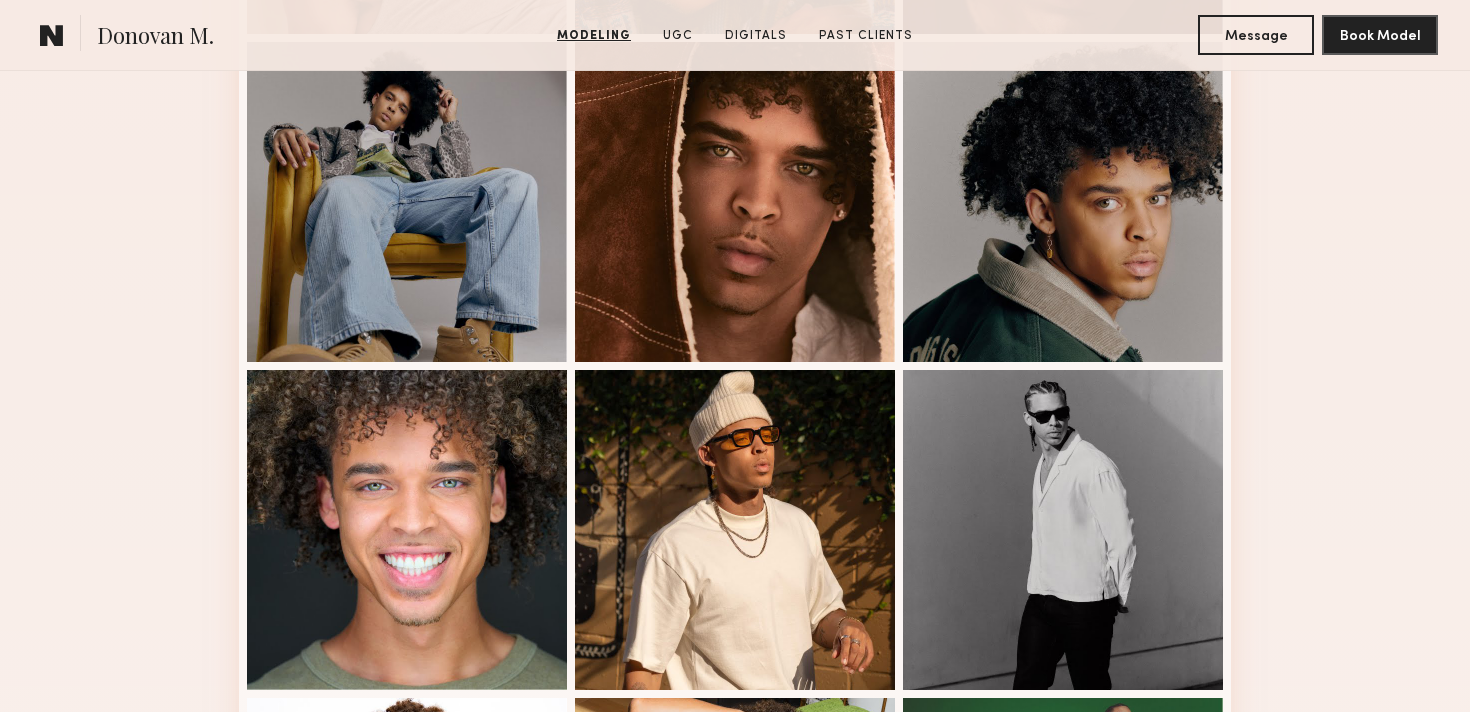 scroll, scrollTop: 896, scrollLeft: 0, axis: vertical 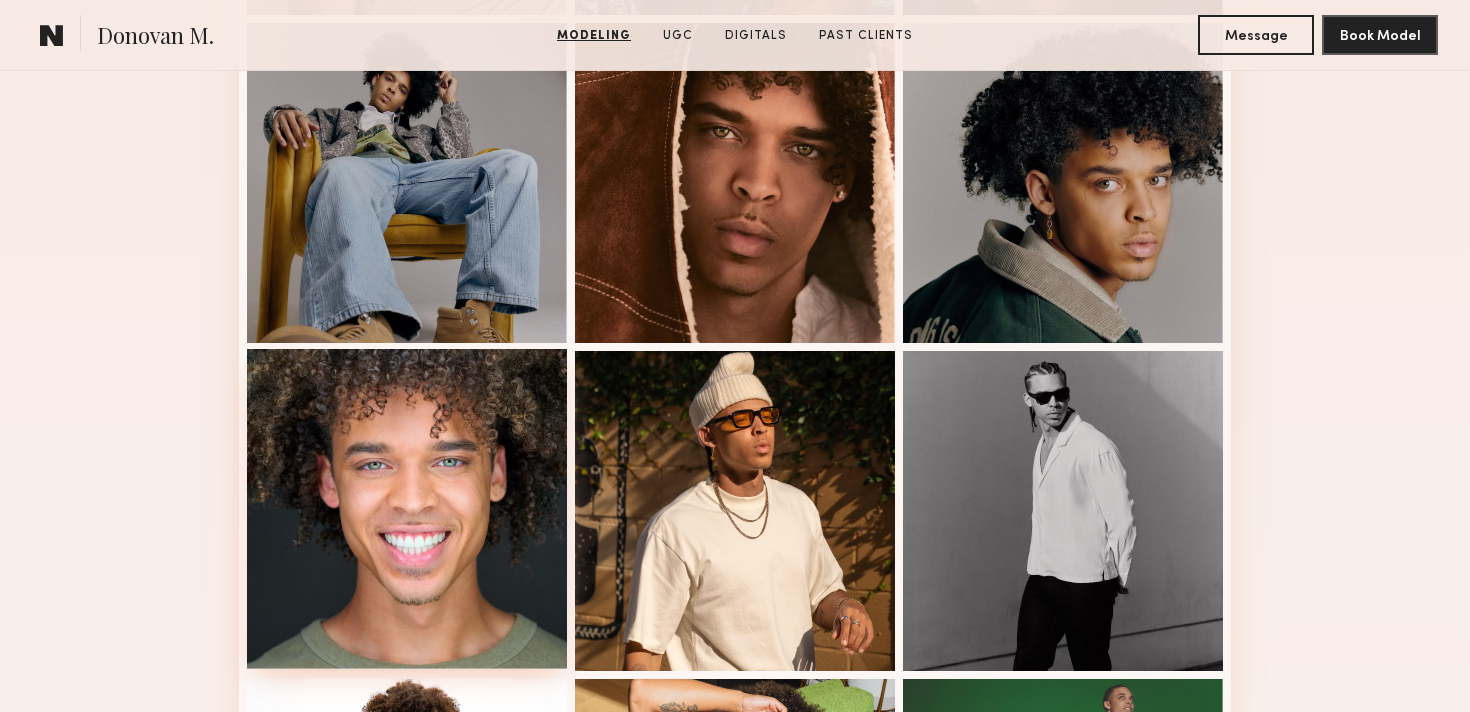 click at bounding box center [407, 509] 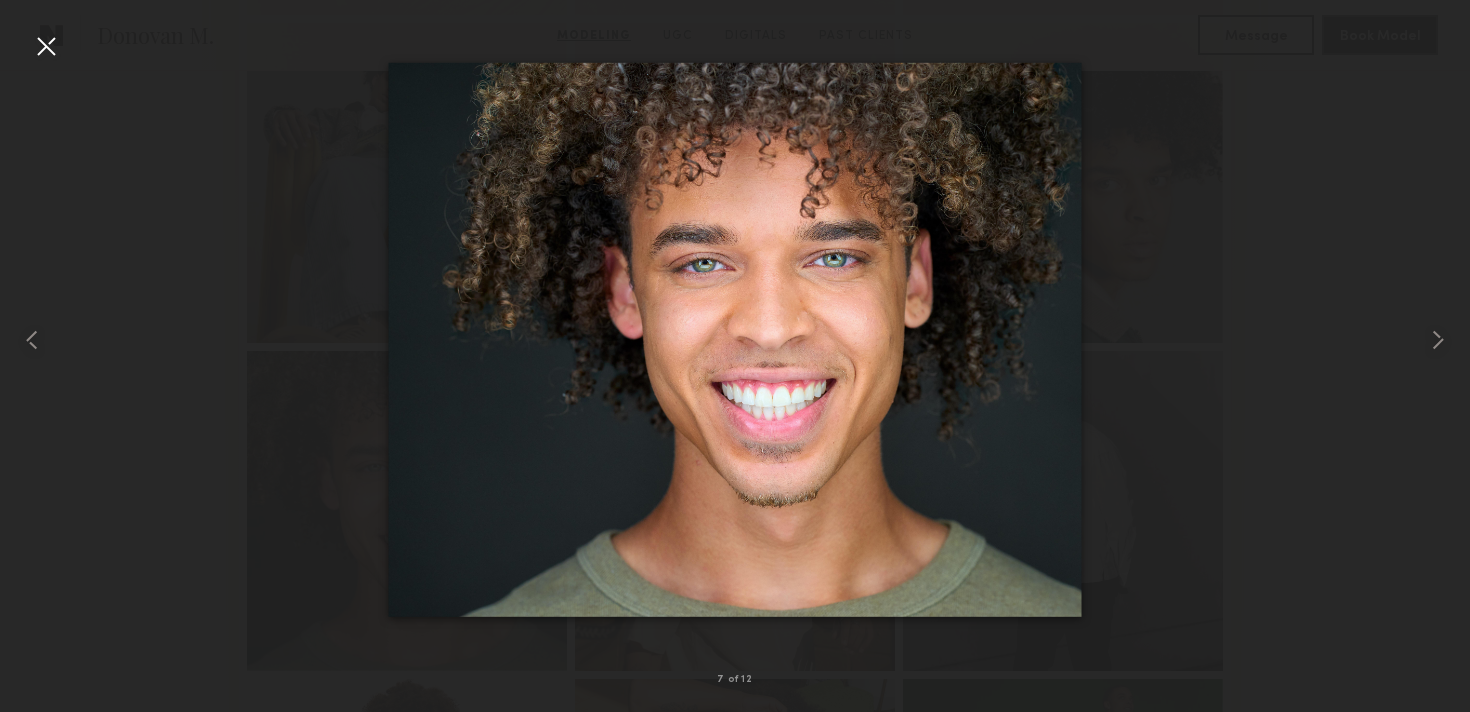 click at bounding box center (735, 340) 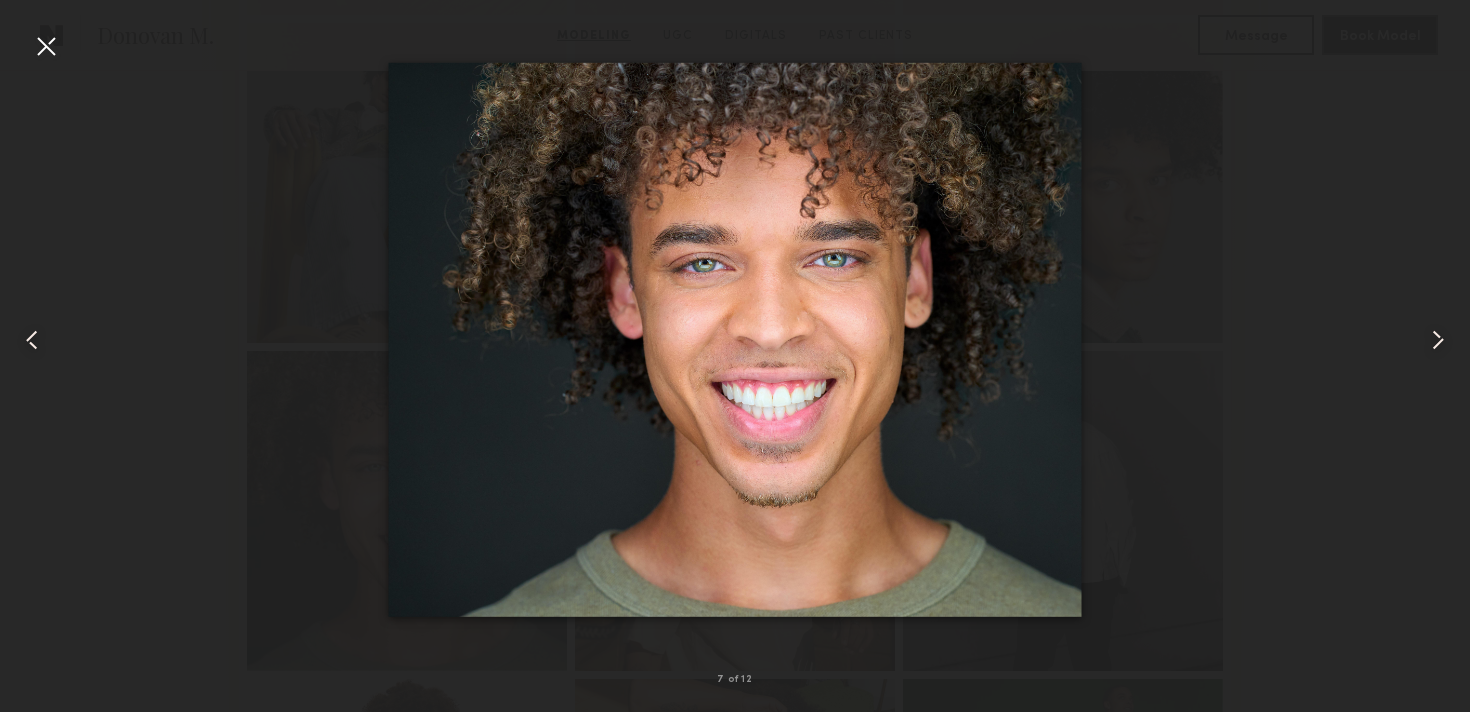 click at bounding box center (46, 46) 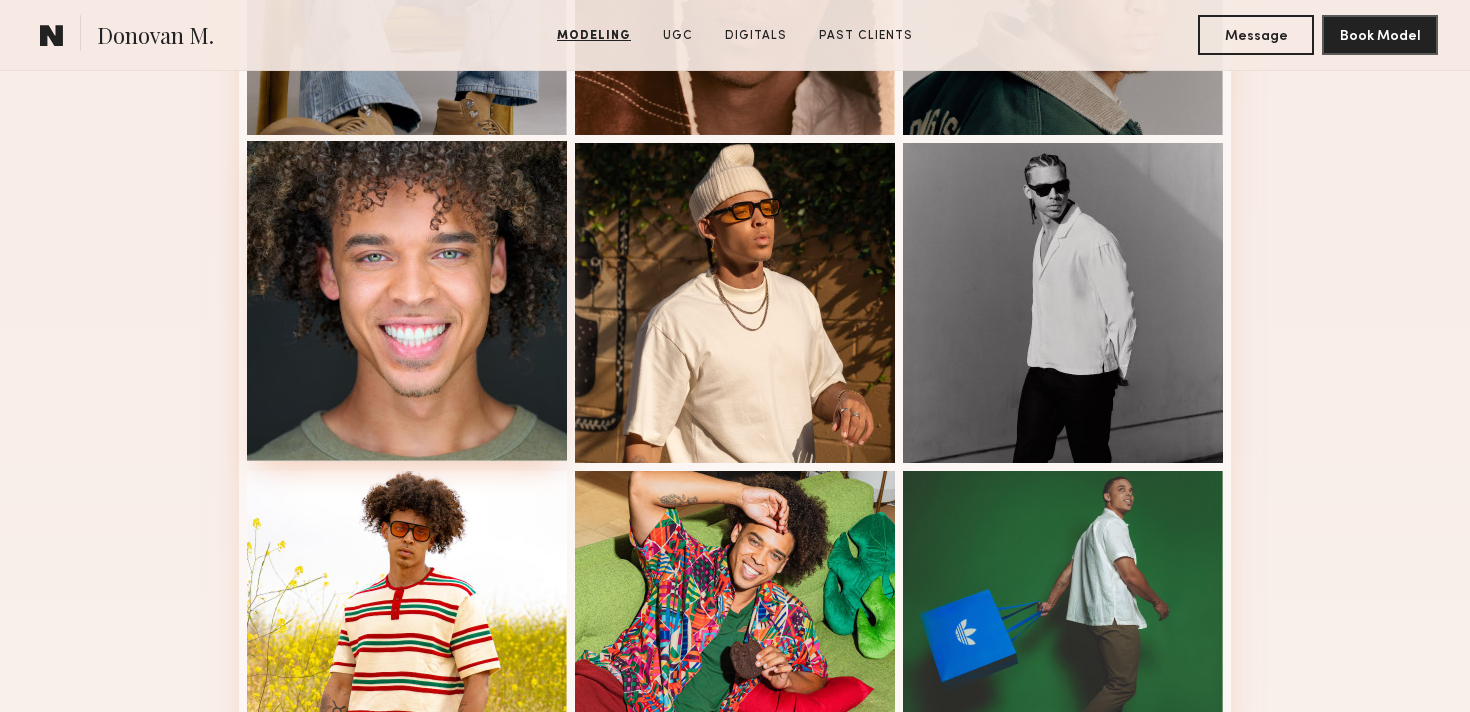 scroll, scrollTop: 1025, scrollLeft: 0, axis: vertical 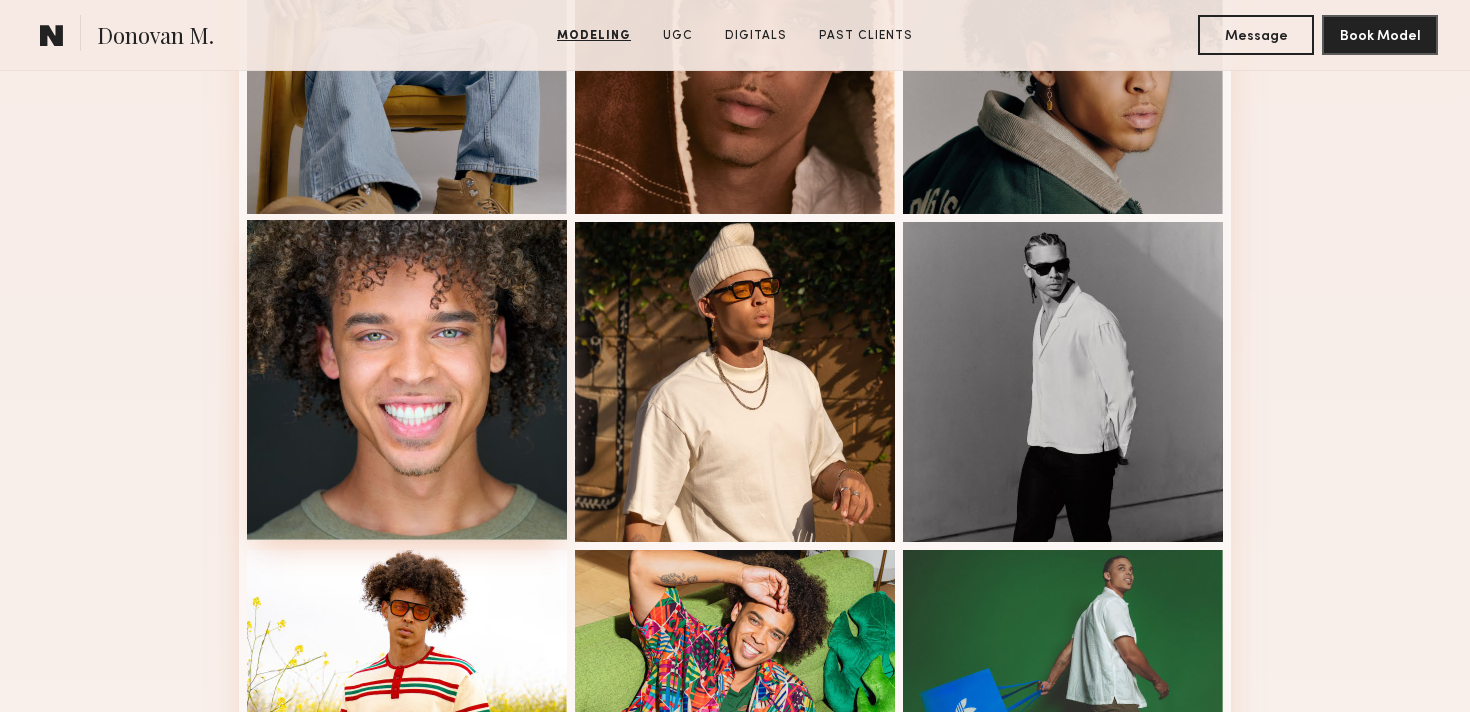click at bounding box center [407, 380] 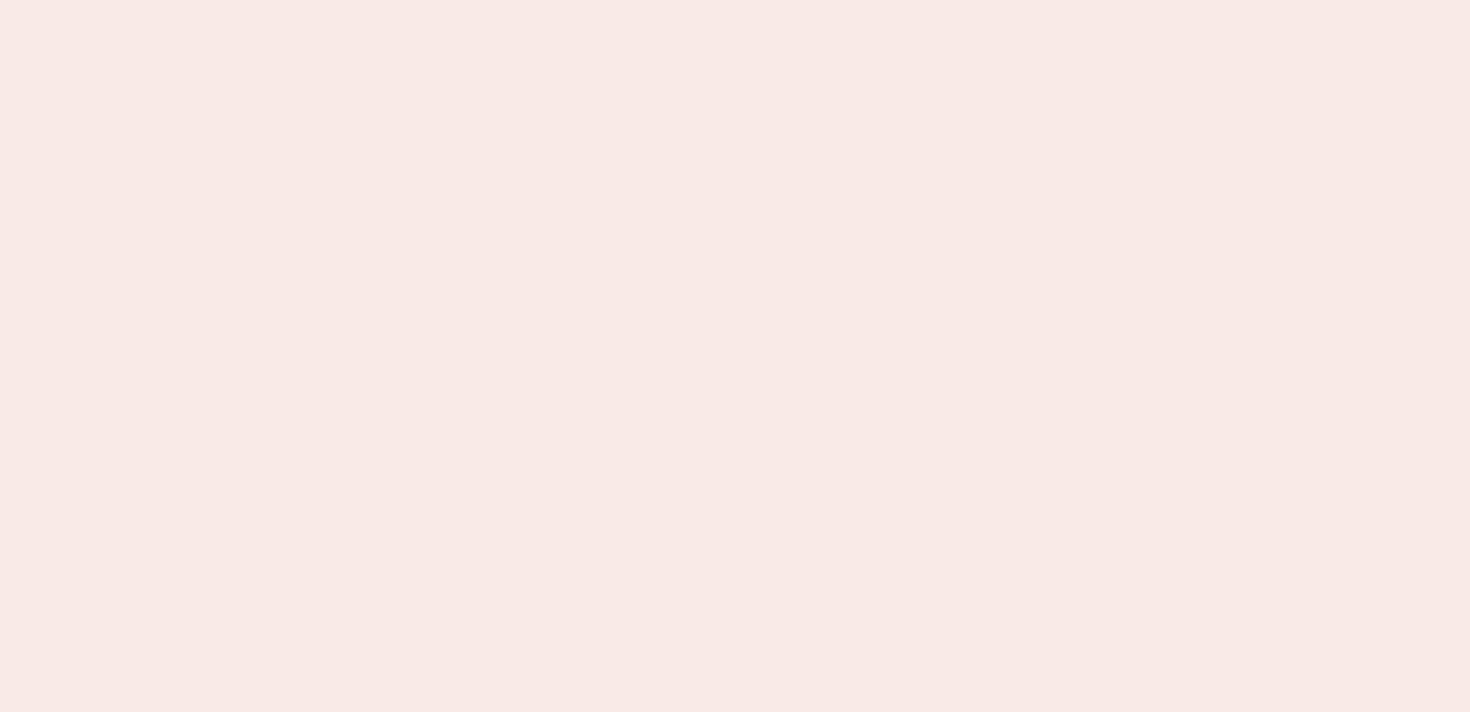scroll, scrollTop: 0, scrollLeft: 0, axis: both 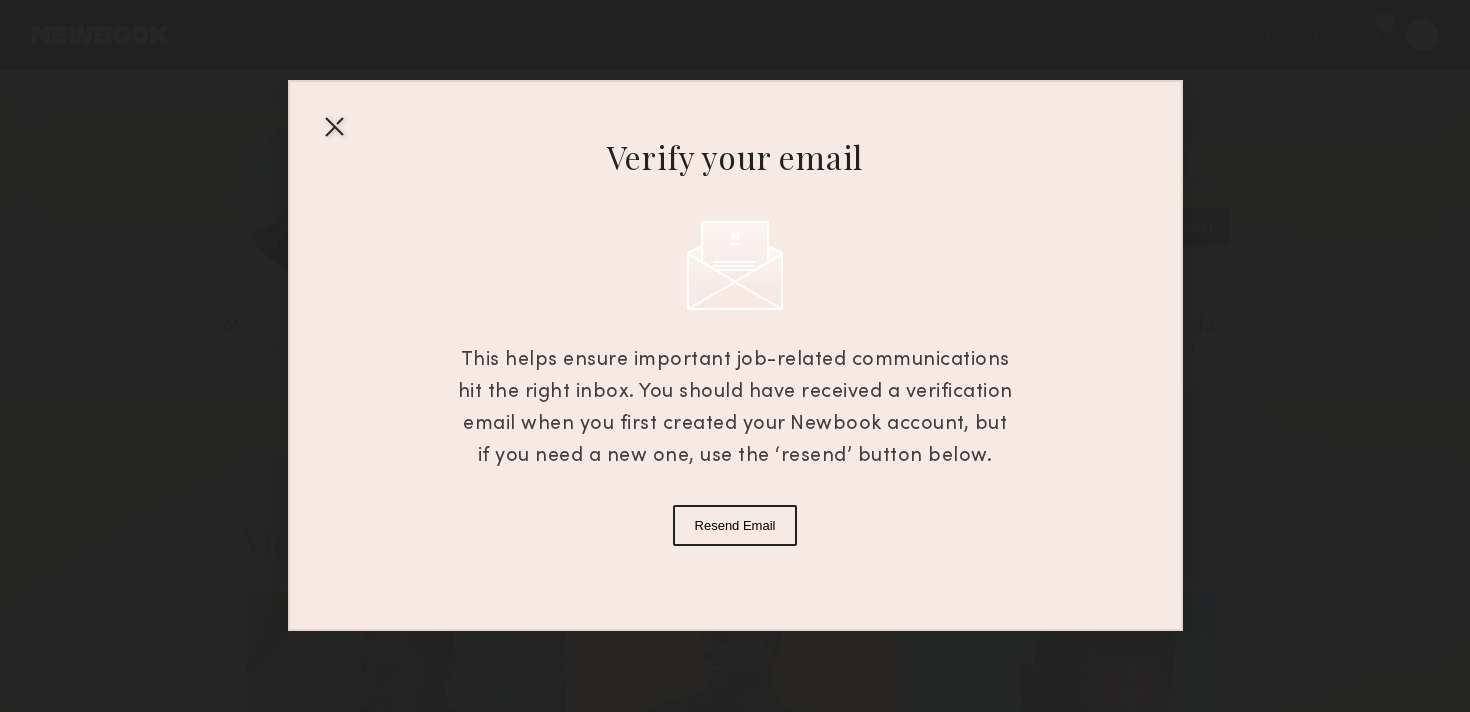 click at bounding box center [334, 126] 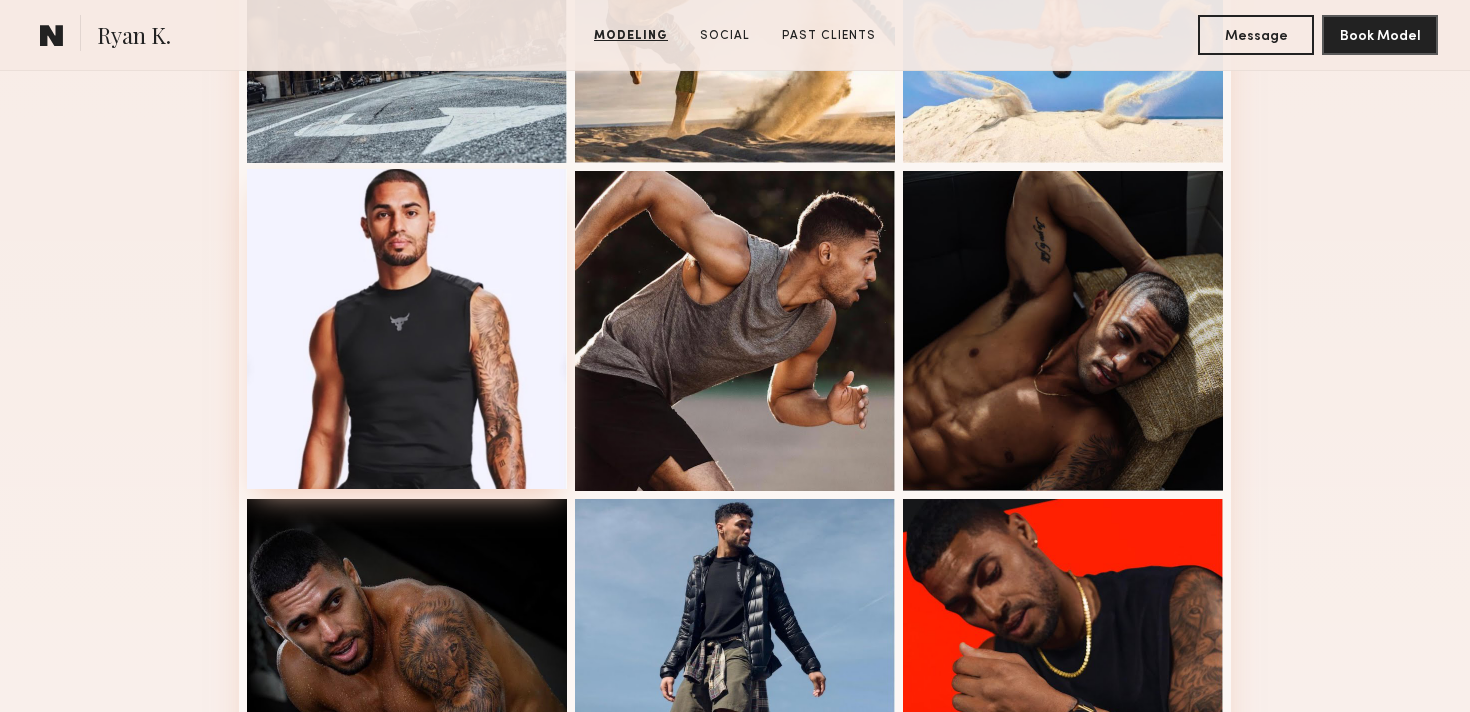 scroll, scrollTop: 1077, scrollLeft: 0, axis: vertical 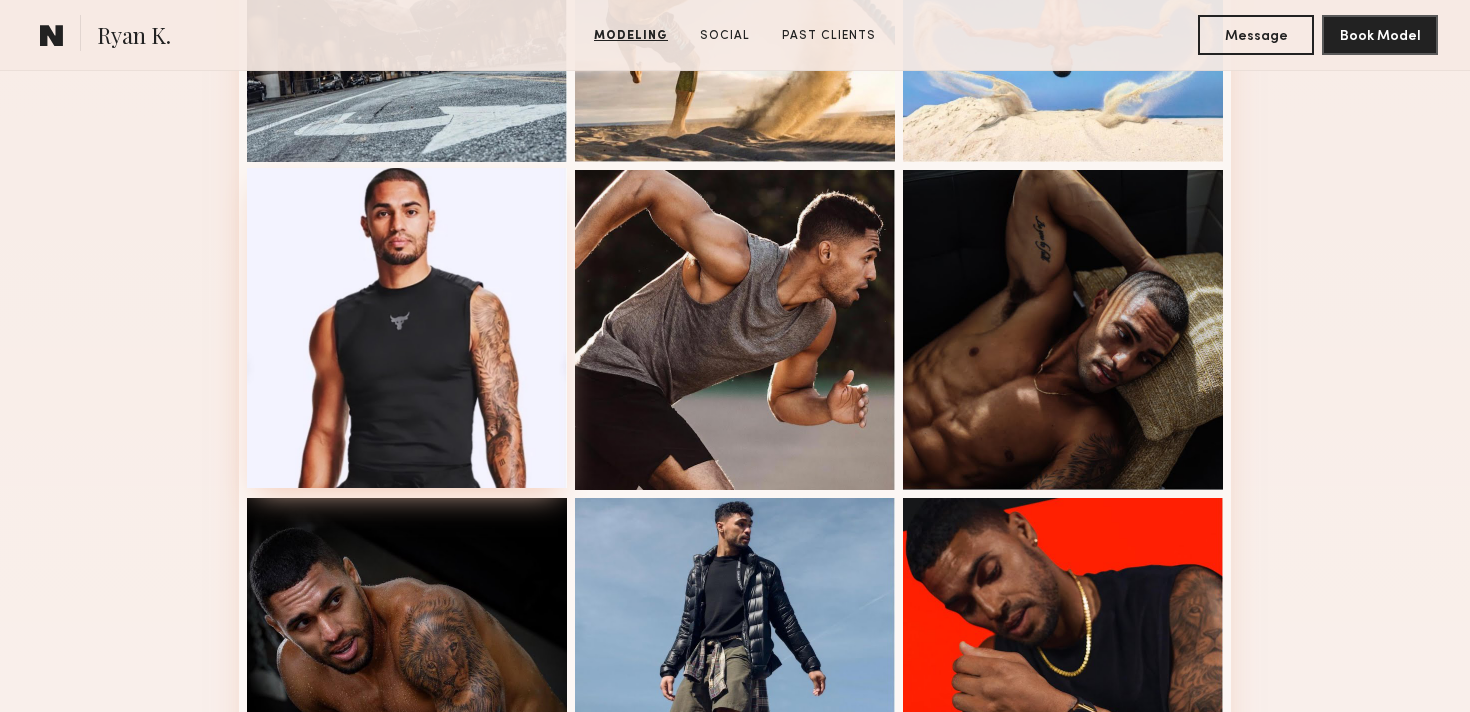 click at bounding box center [407, 328] 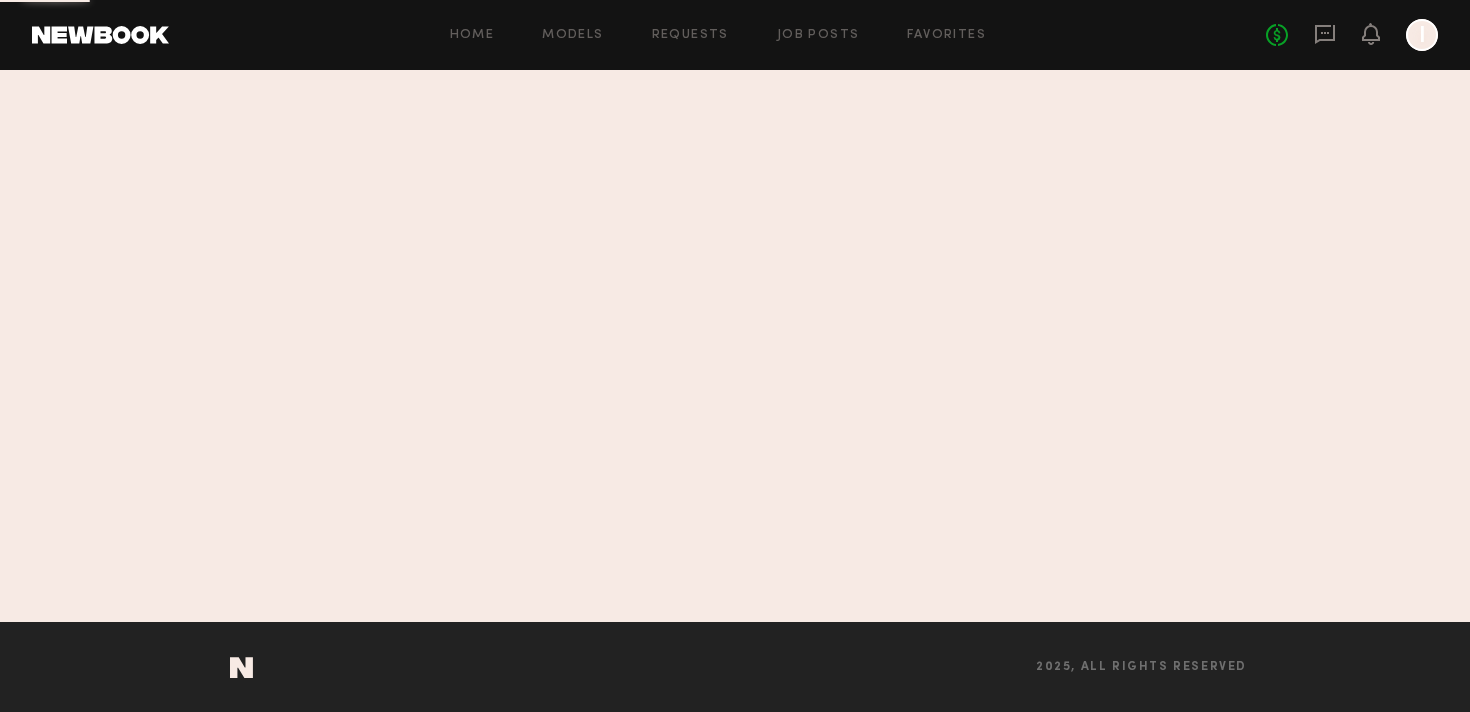 scroll, scrollTop: 0, scrollLeft: 0, axis: both 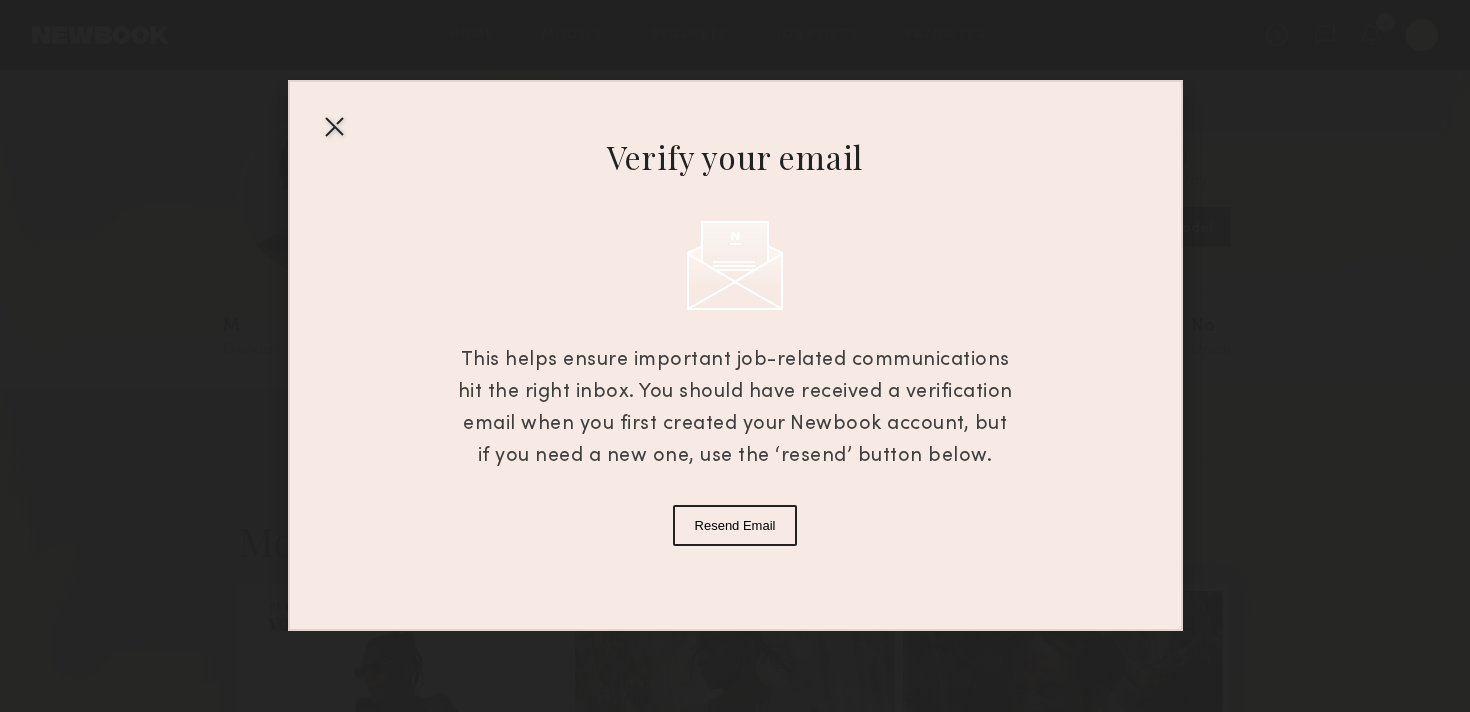 click at bounding box center [334, 126] 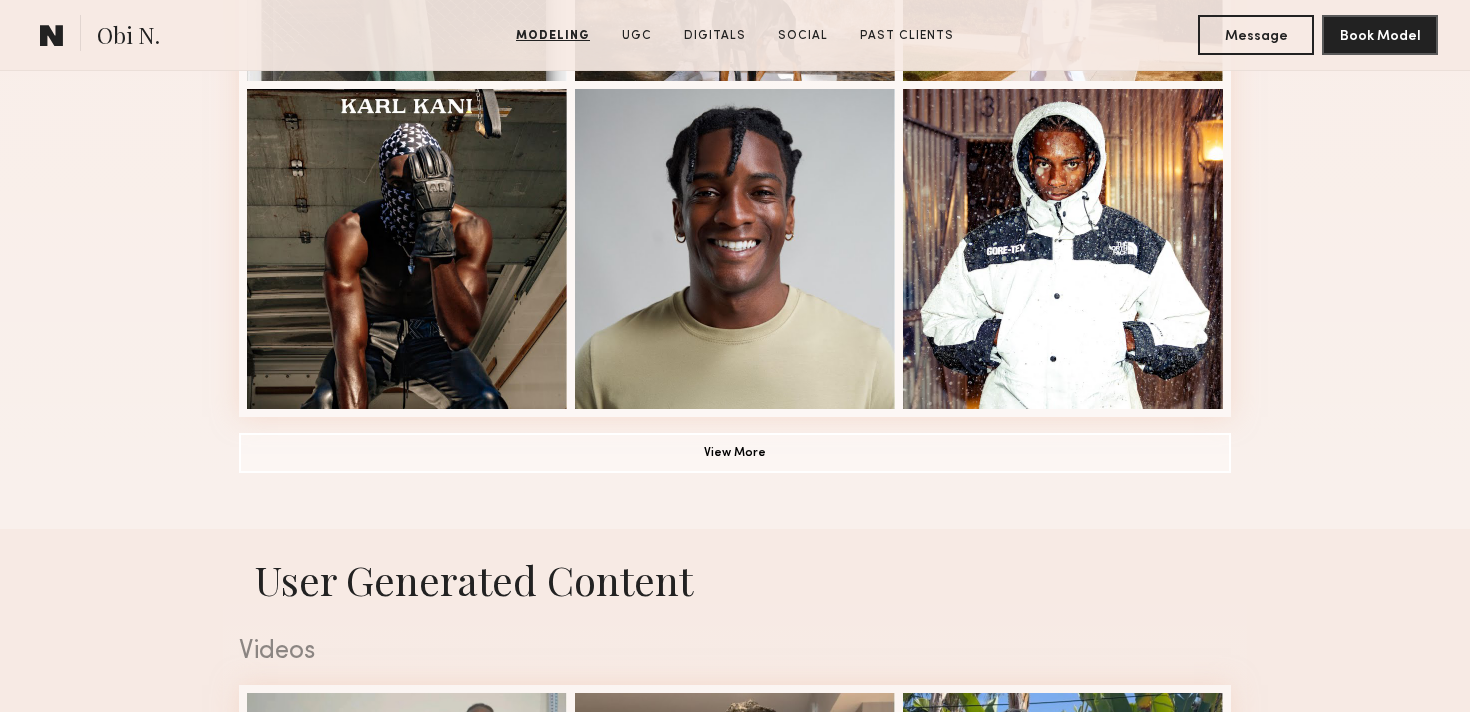 scroll, scrollTop: 1487, scrollLeft: 0, axis: vertical 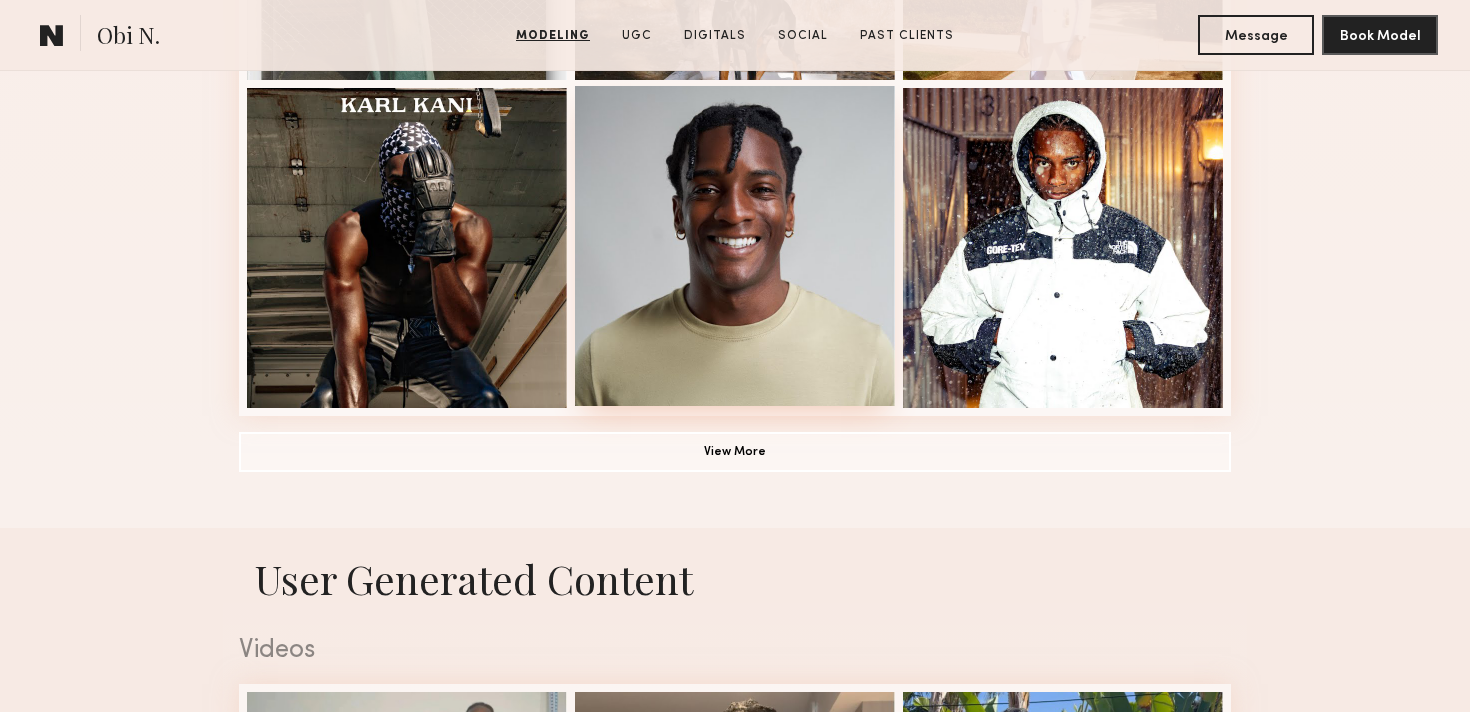 click at bounding box center (735, 246) 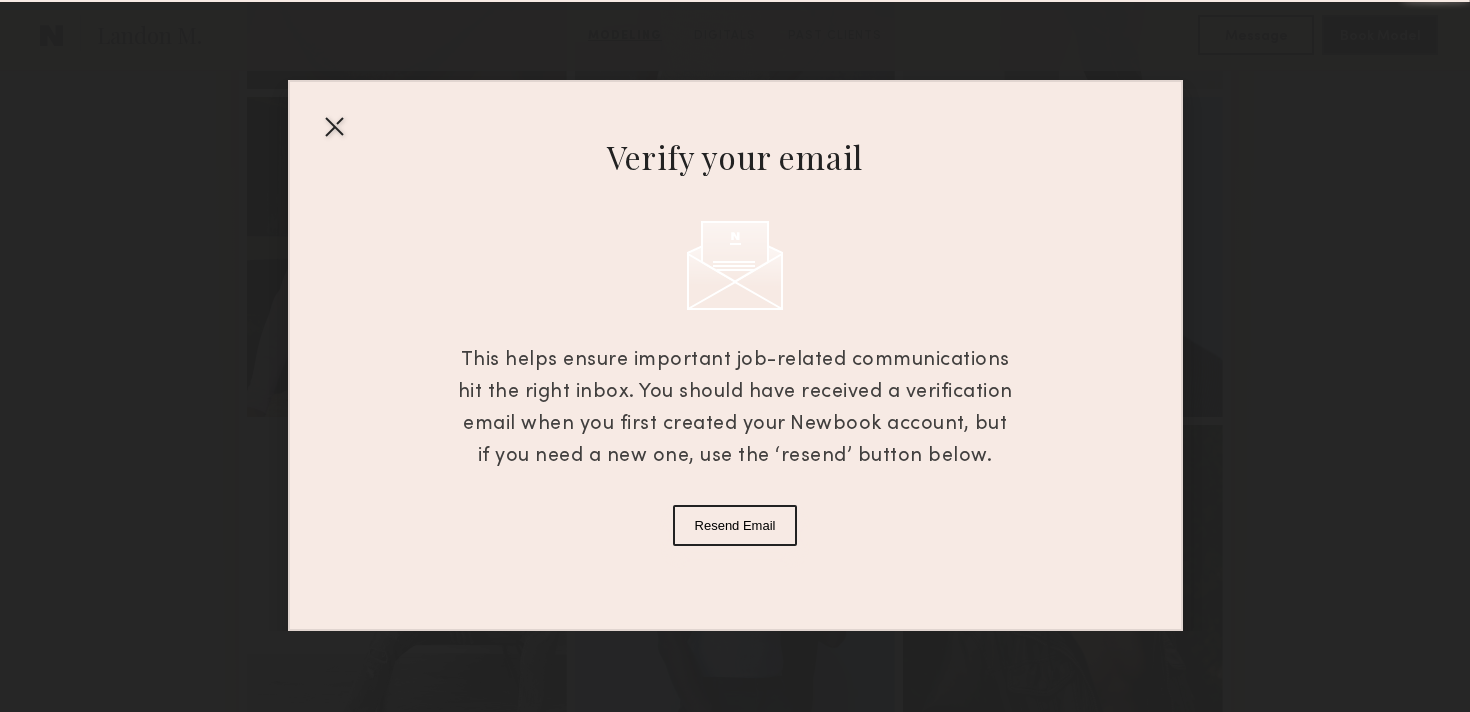 scroll, scrollTop: 1239, scrollLeft: 0, axis: vertical 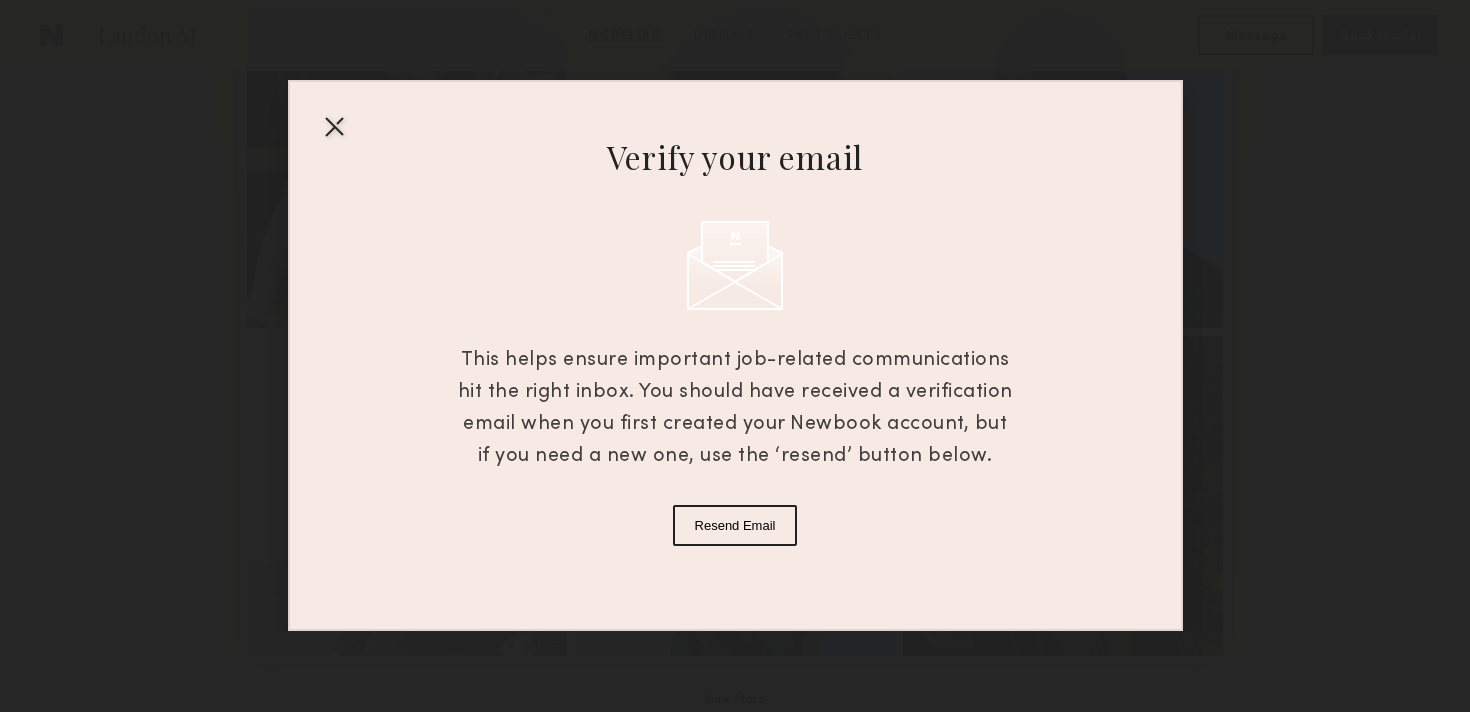 click at bounding box center [334, 126] 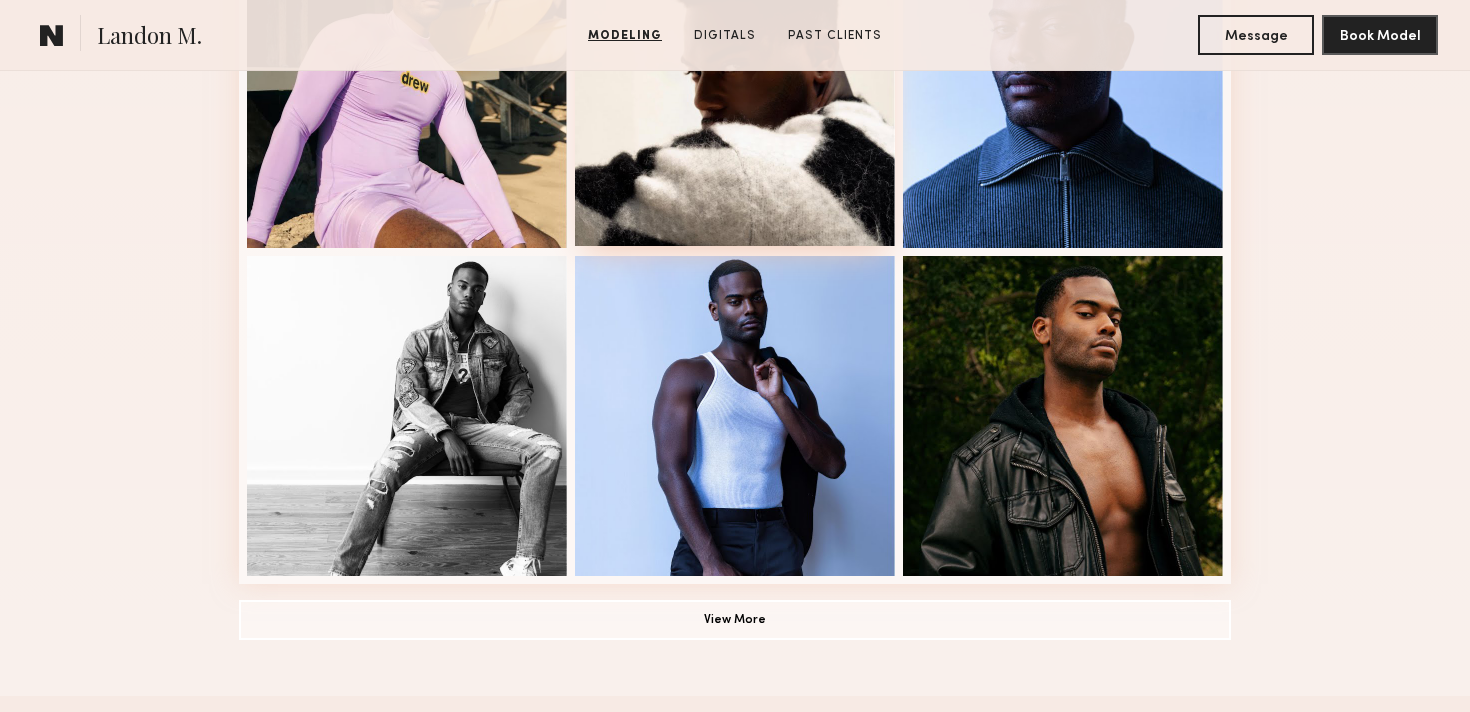 scroll, scrollTop: 1325, scrollLeft: 0, axis: vertical 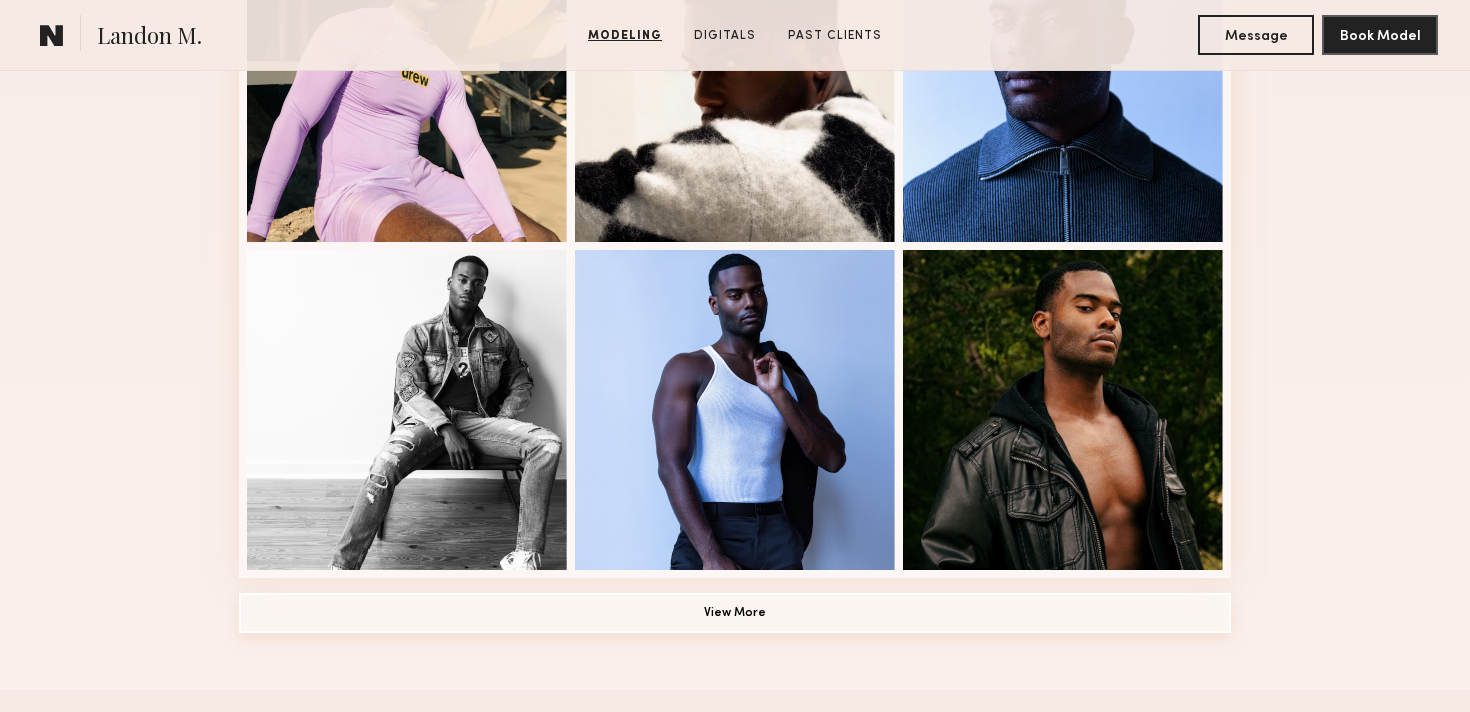 click on "View More" 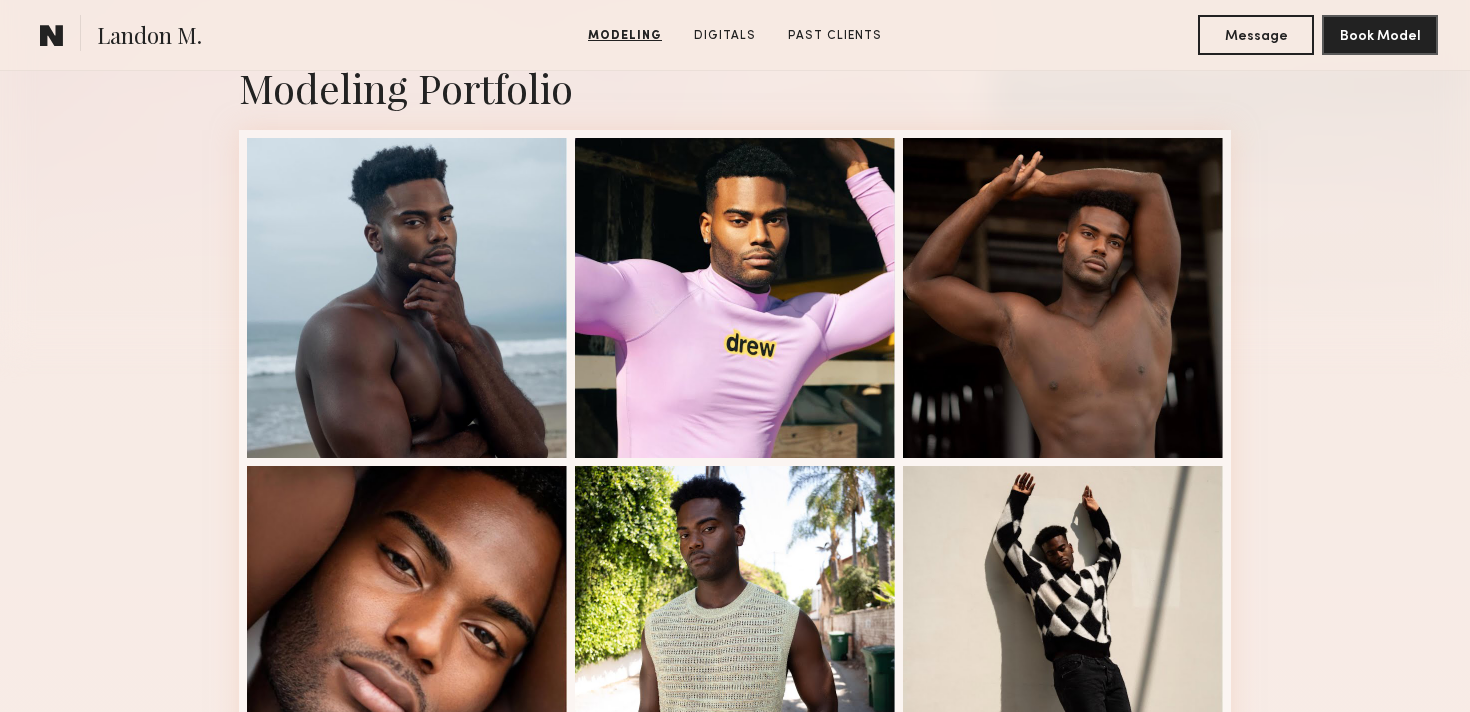 scroll, scrollTop: 450, scrollLeft: 0, axis: vertical 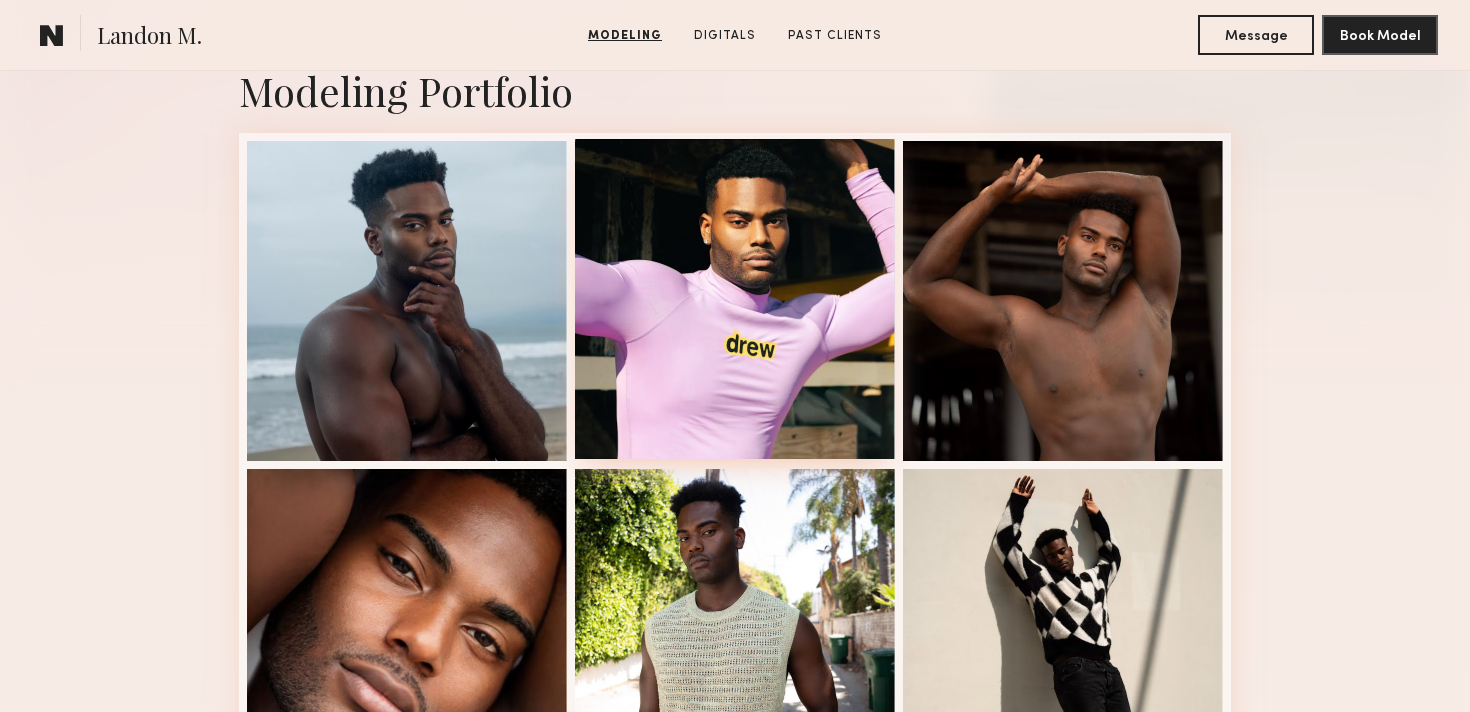 click at bounding box center (735, 299) 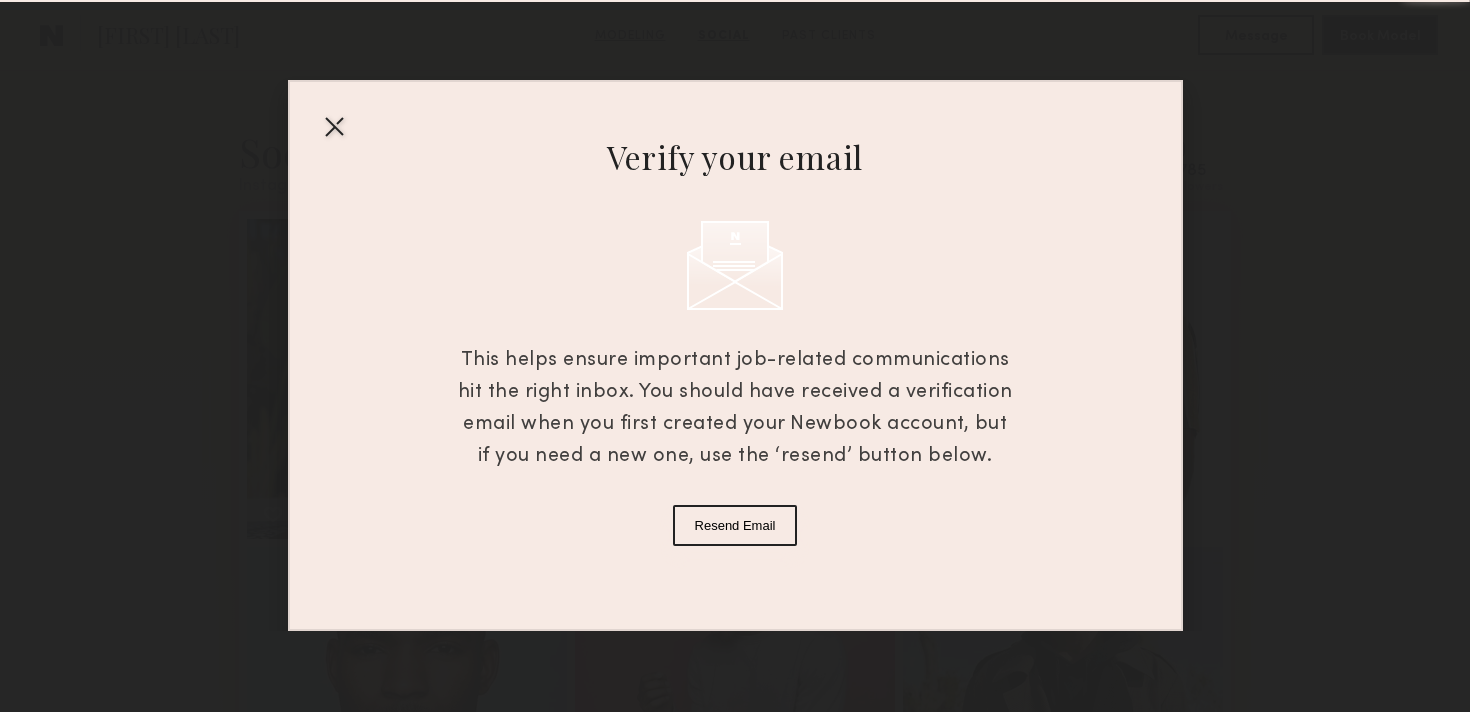 scroll, scrollTop: 1883, scrollLeft: 0, axis: vertical 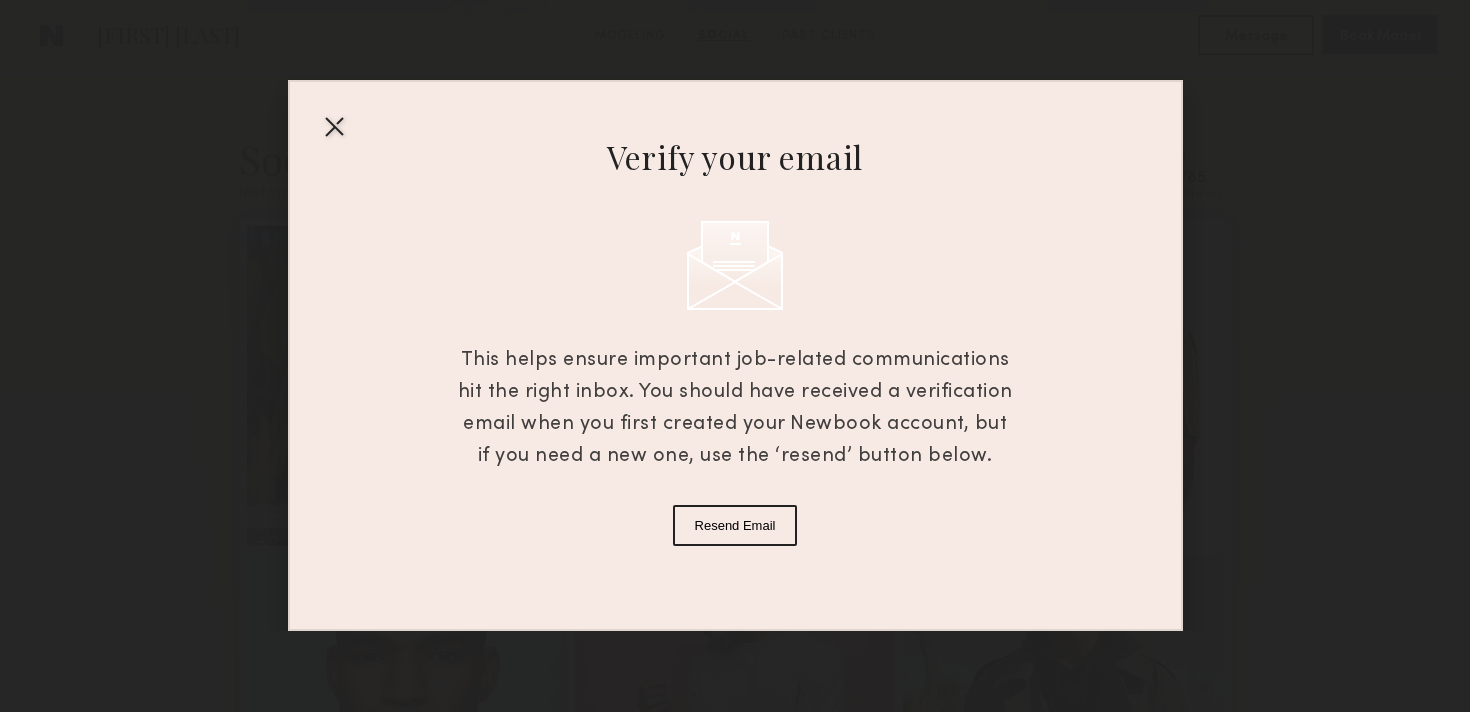 click at bounding box center (334, 126) 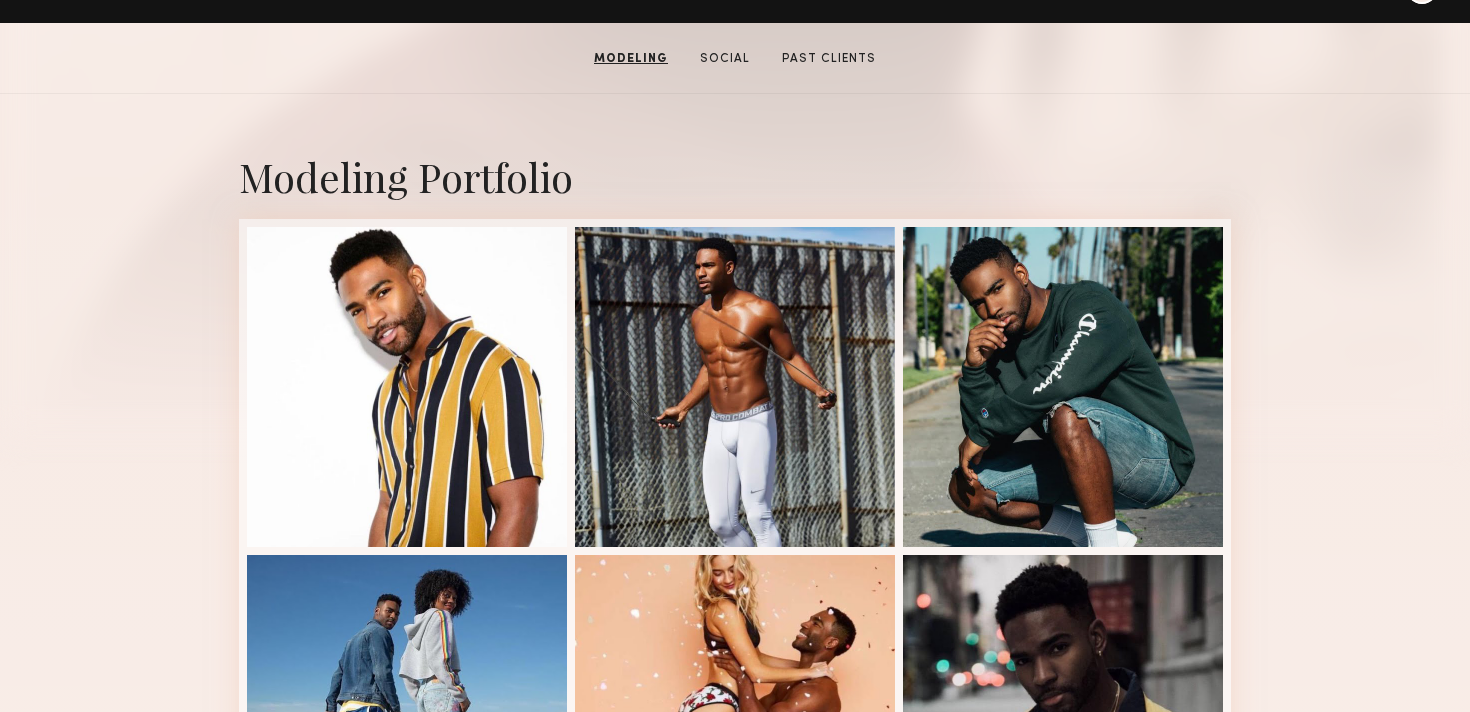 scroll, scrollTop: 356, scrollLeft: 0, axis: vertical 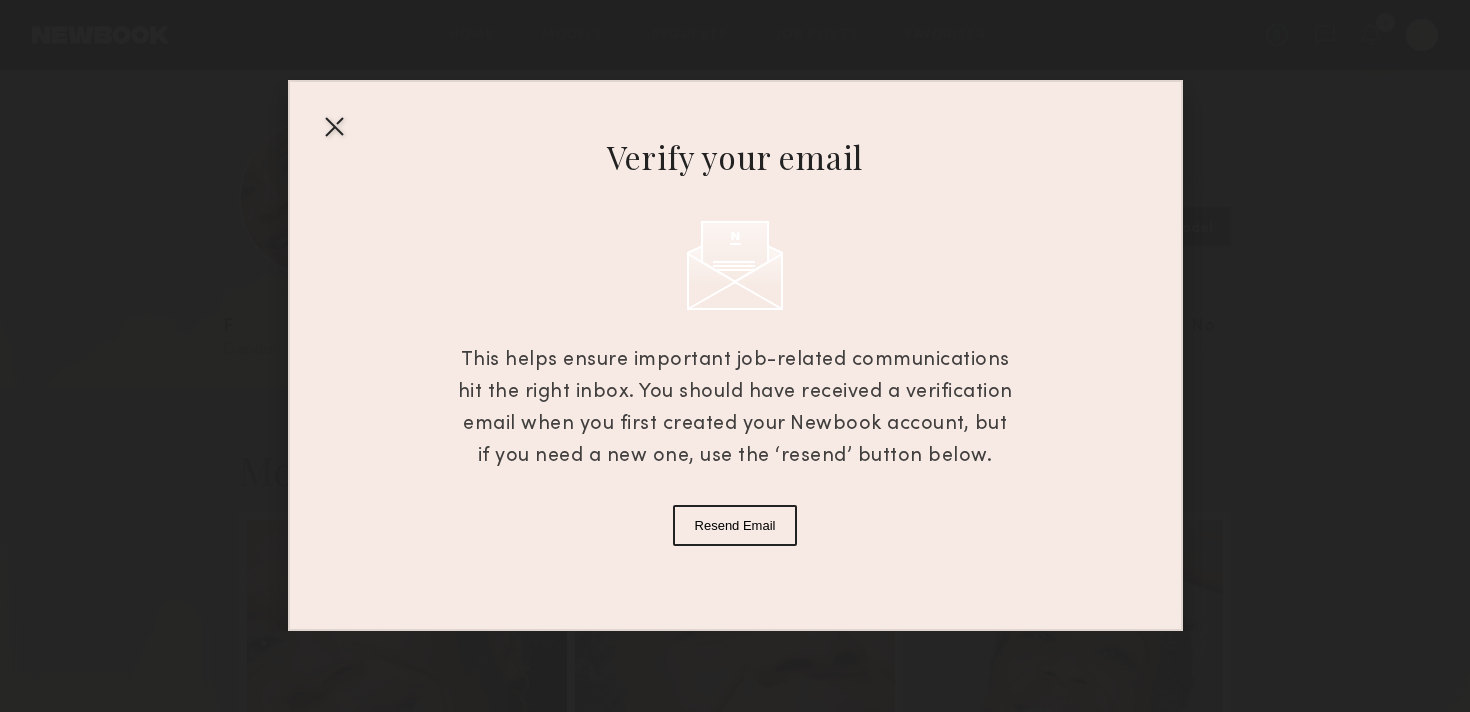 click at bounding box center (334, 126) 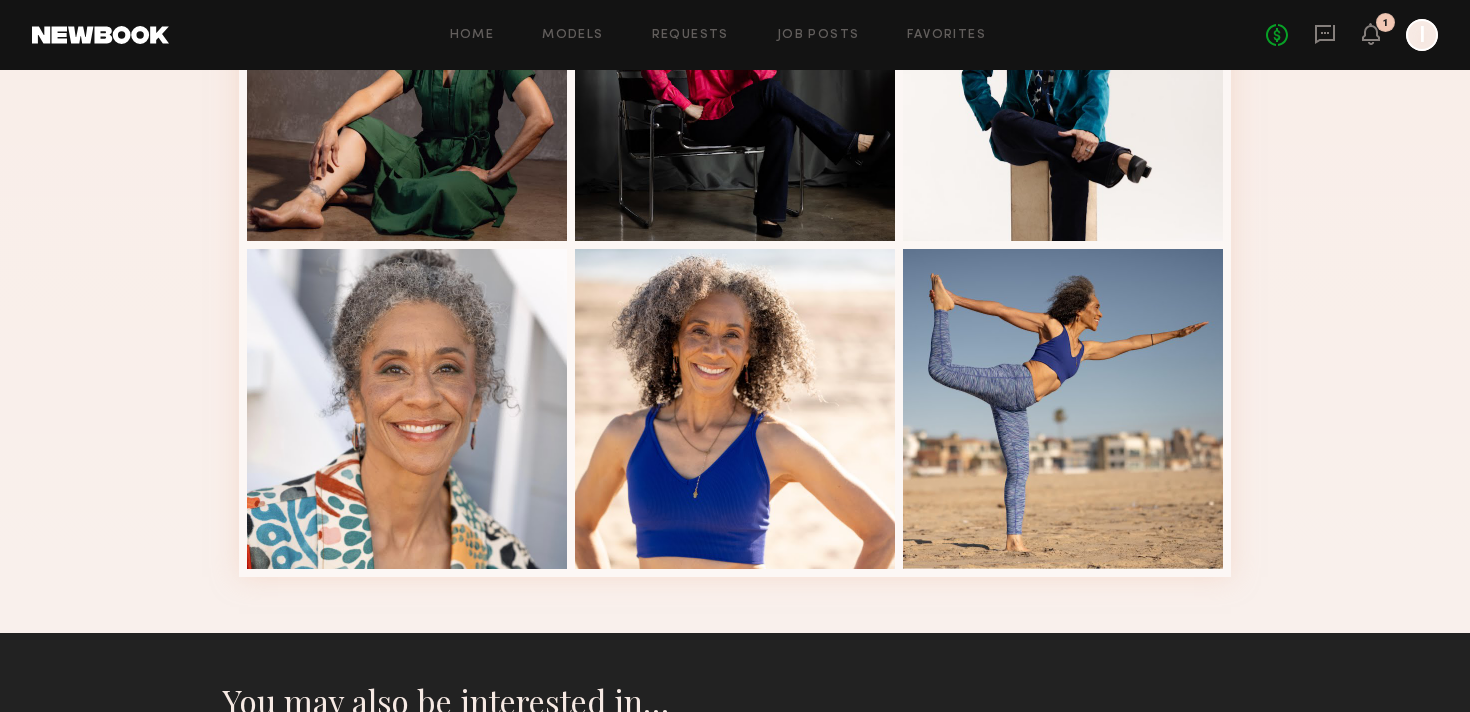 scroll, scrollTop: 1257, scrollLeft: 0, axis: vertical 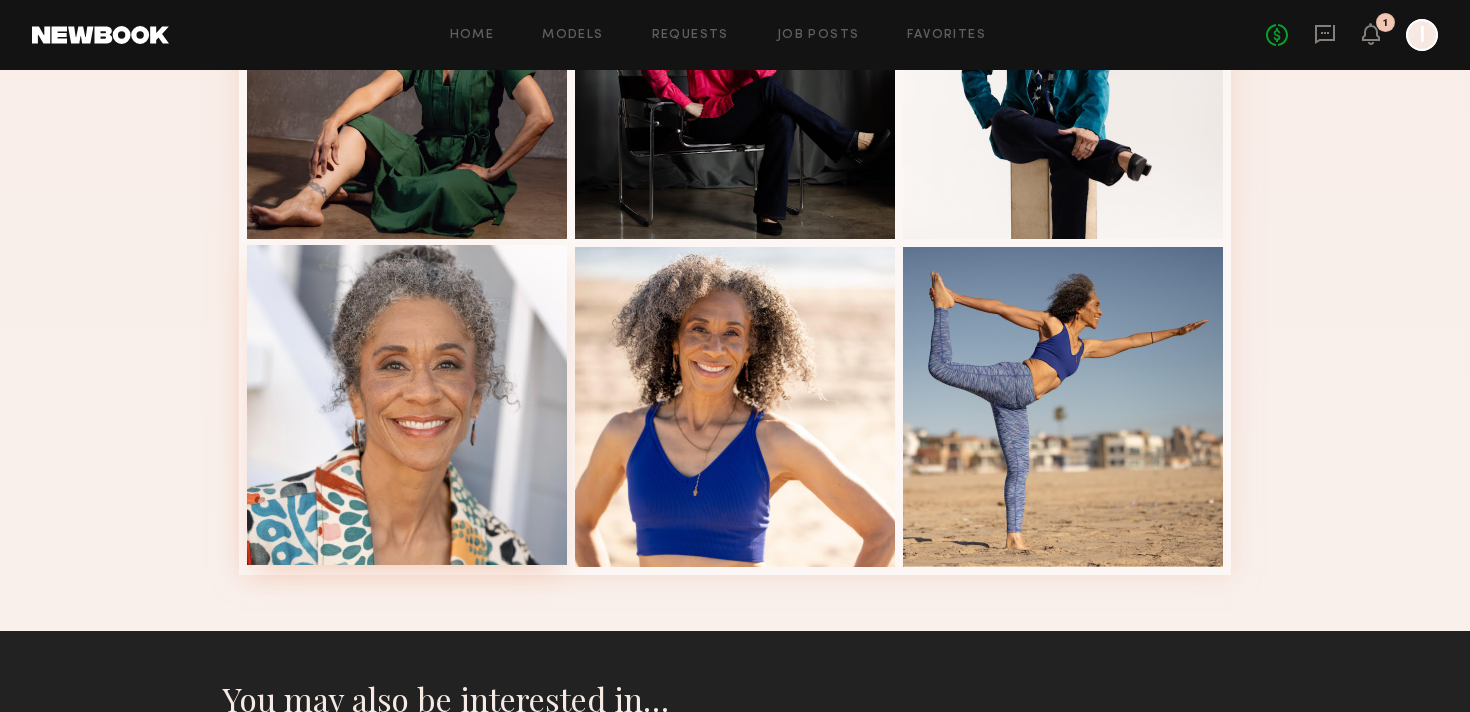 click at bounding box center (407, 405) 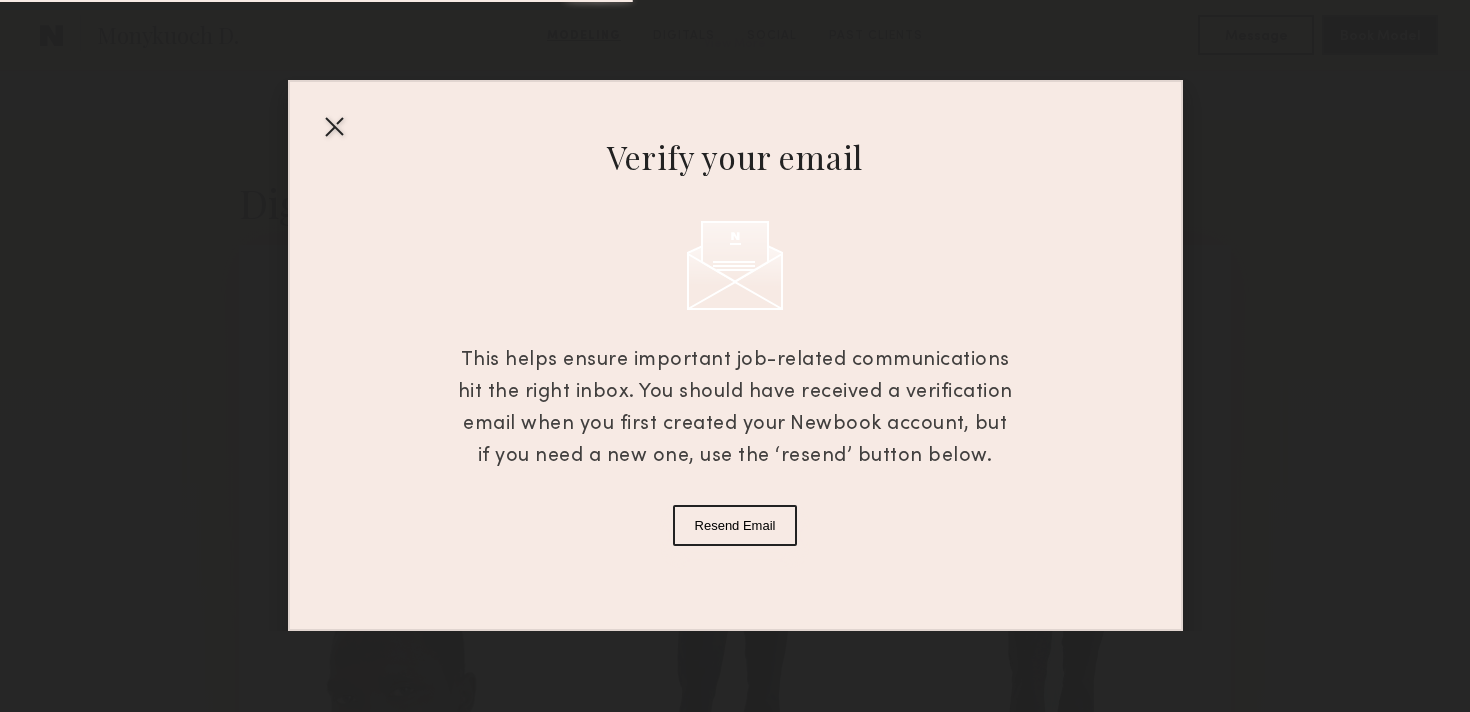 scroll, scrollTop: 1889, scrollLeft: 0, axis: vertical 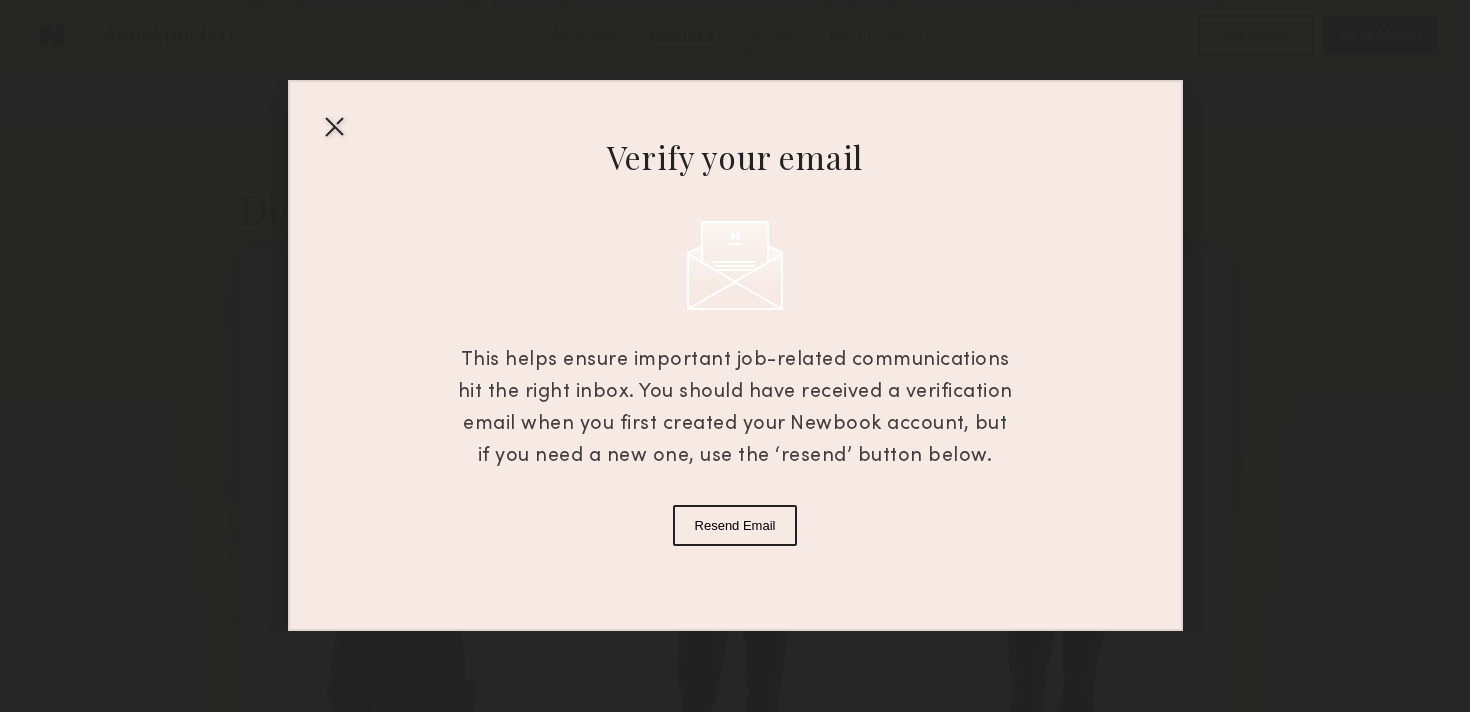 click at bounding box center [334, 126] 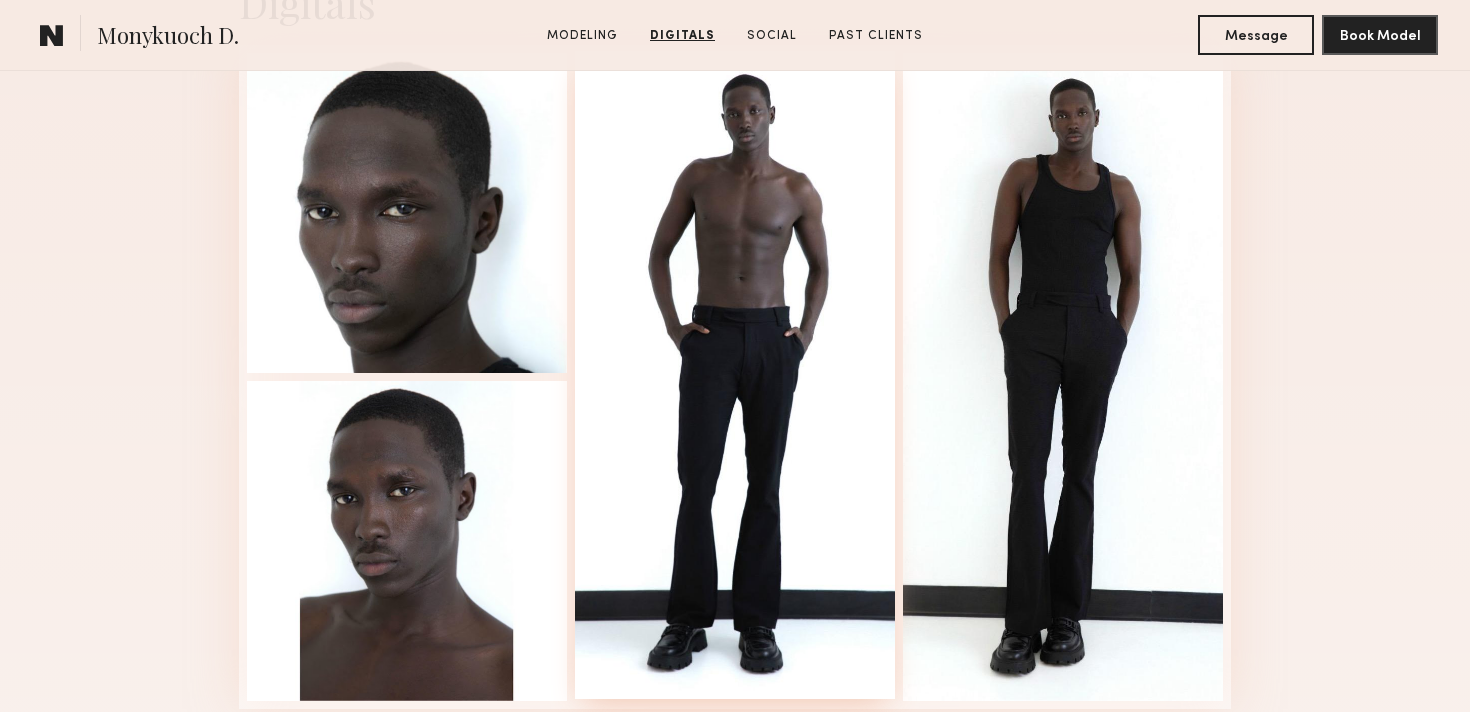 scroll, scrollTop: 2097, scrollLeft: 0, axis: vertical 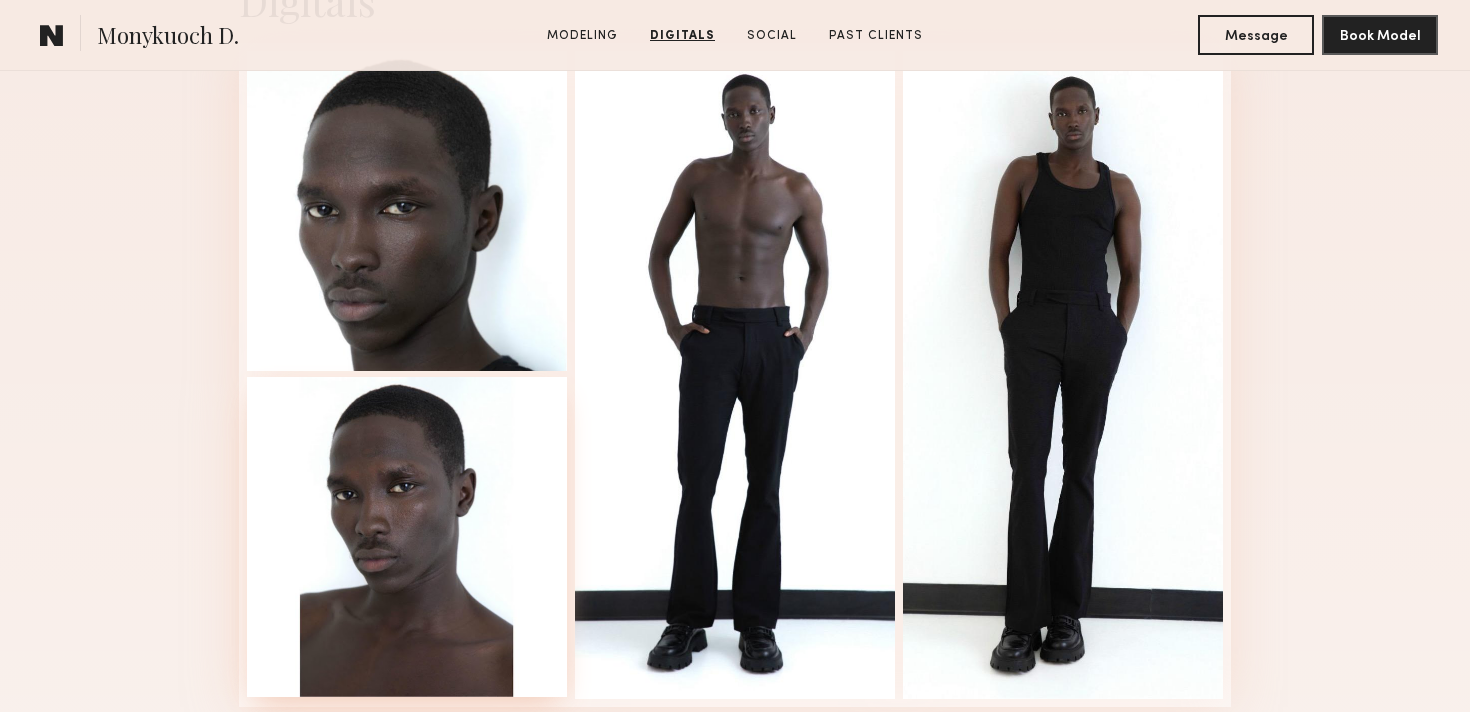 click at bounding box center (407, 537) 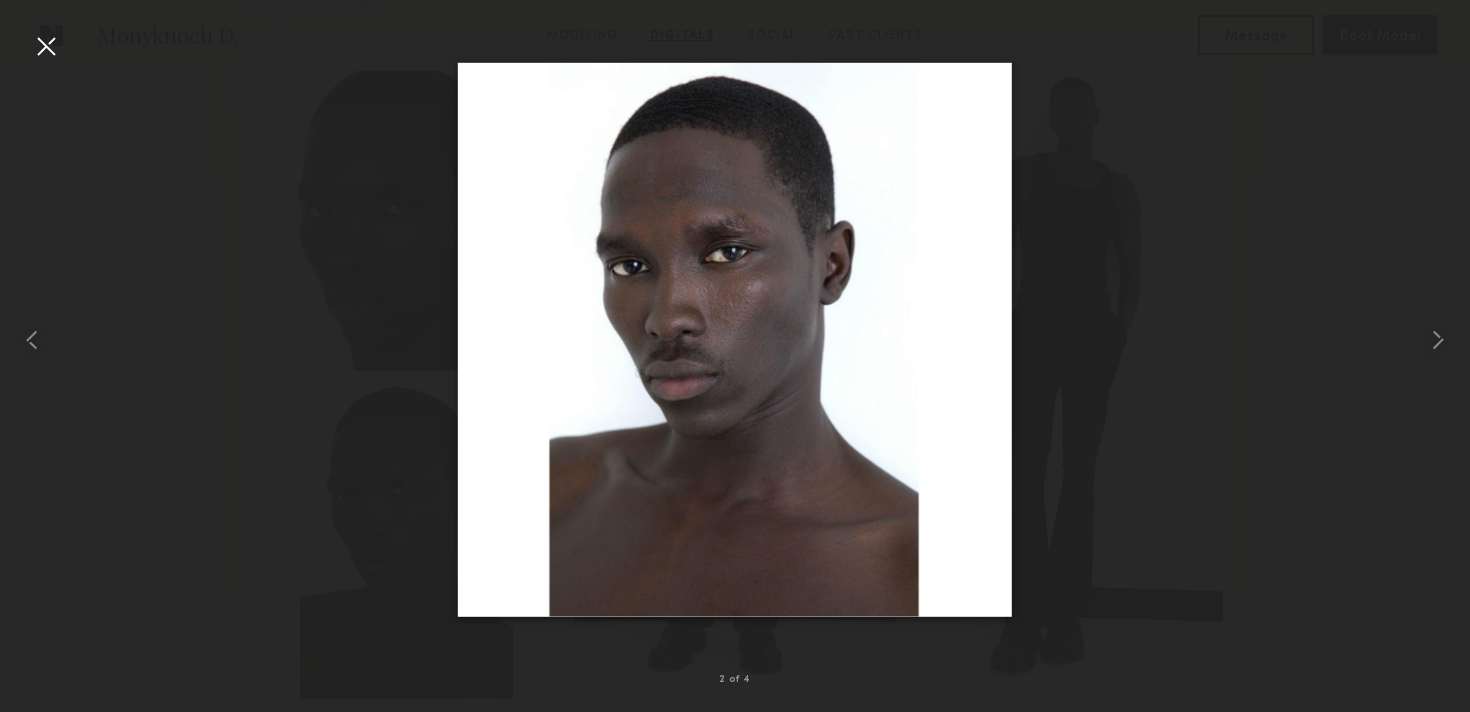 click at bounding box center [735, 340] 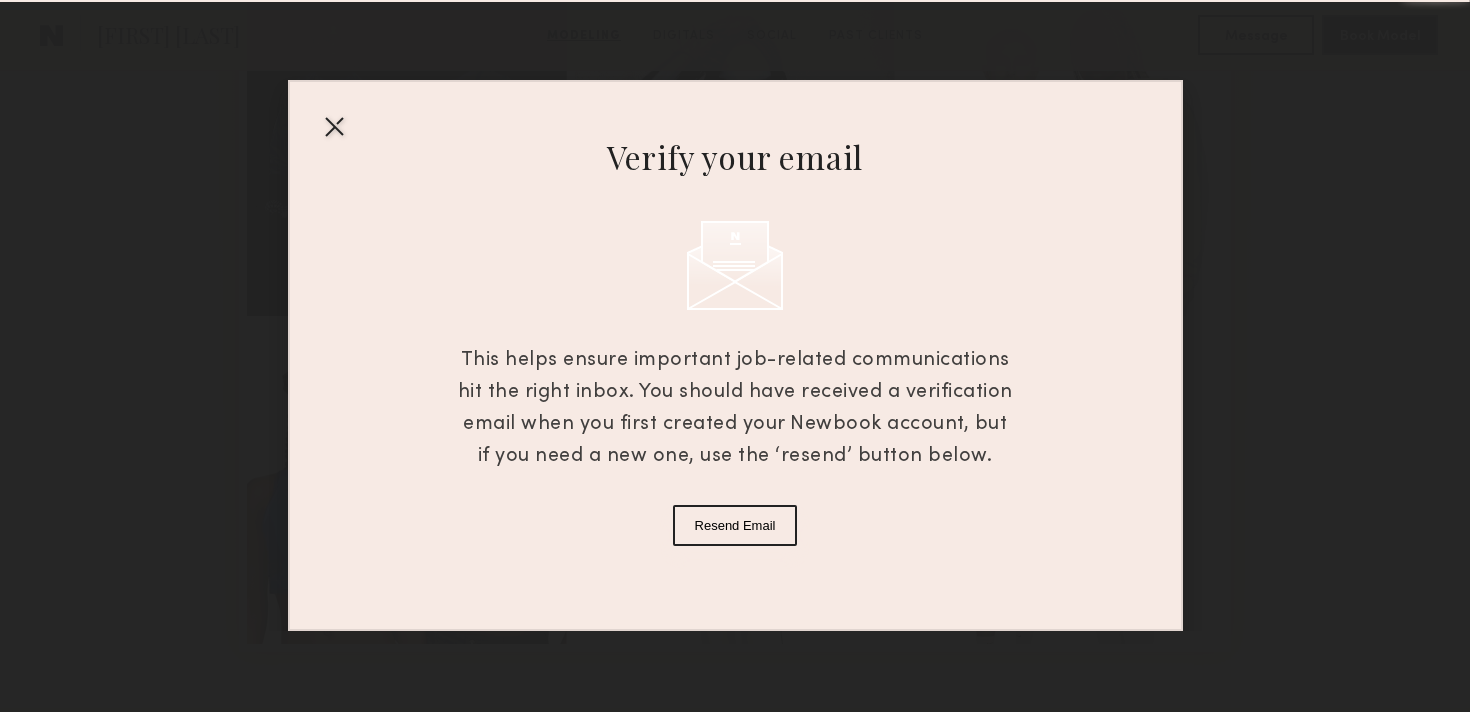 scroll, scrollTop: 1256, scrollLeft: 0, axis: vertical 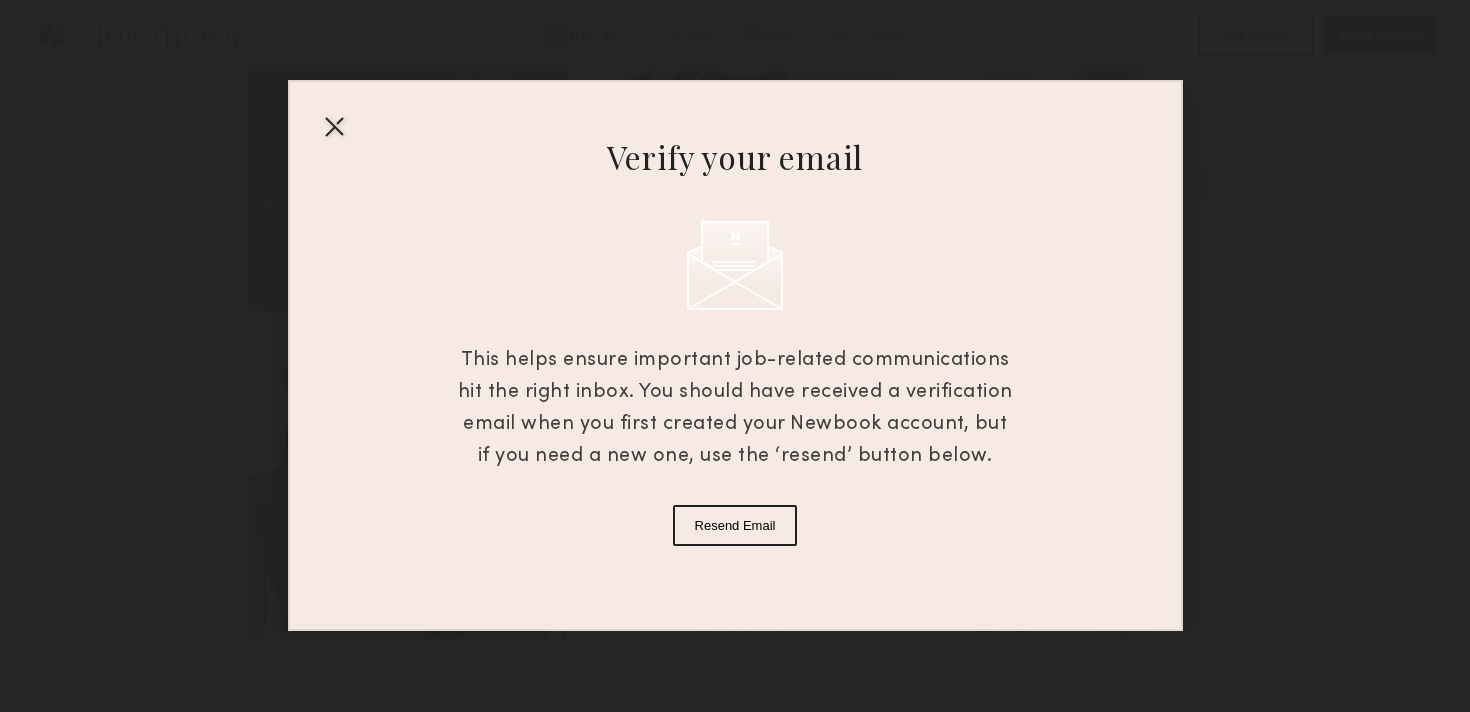 click at bounding box center [334, 126] 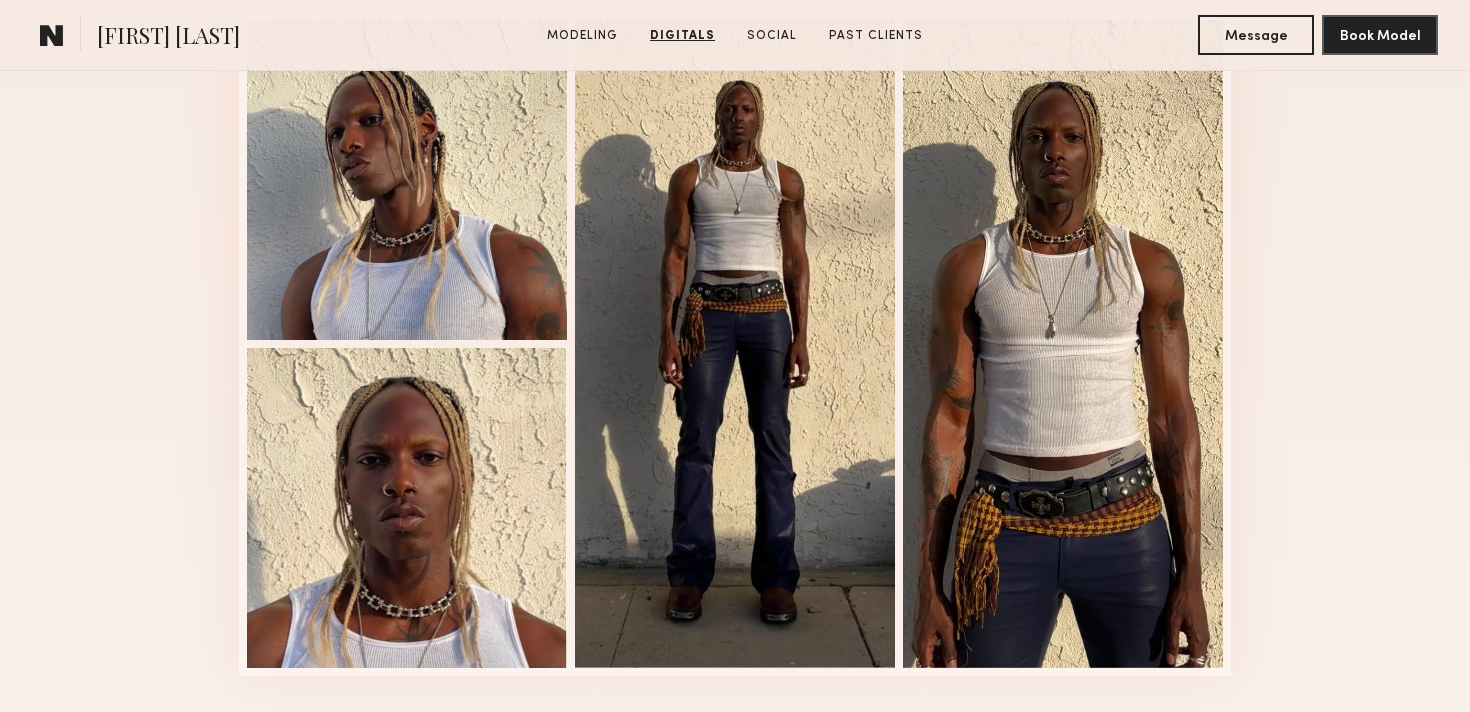 scroll, scrollTop: 2093, scrollLeft: 0, axis: vertical 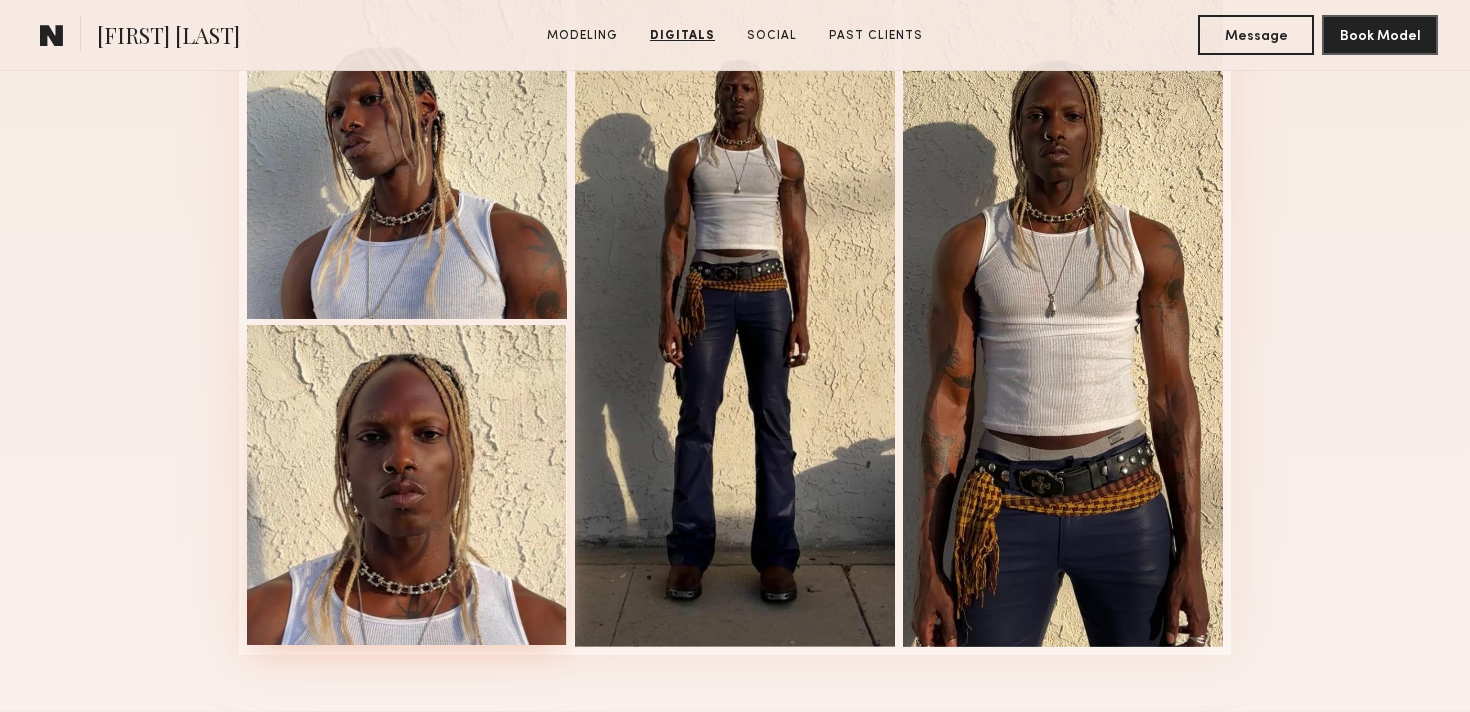 click at bounding box center (407, 485) 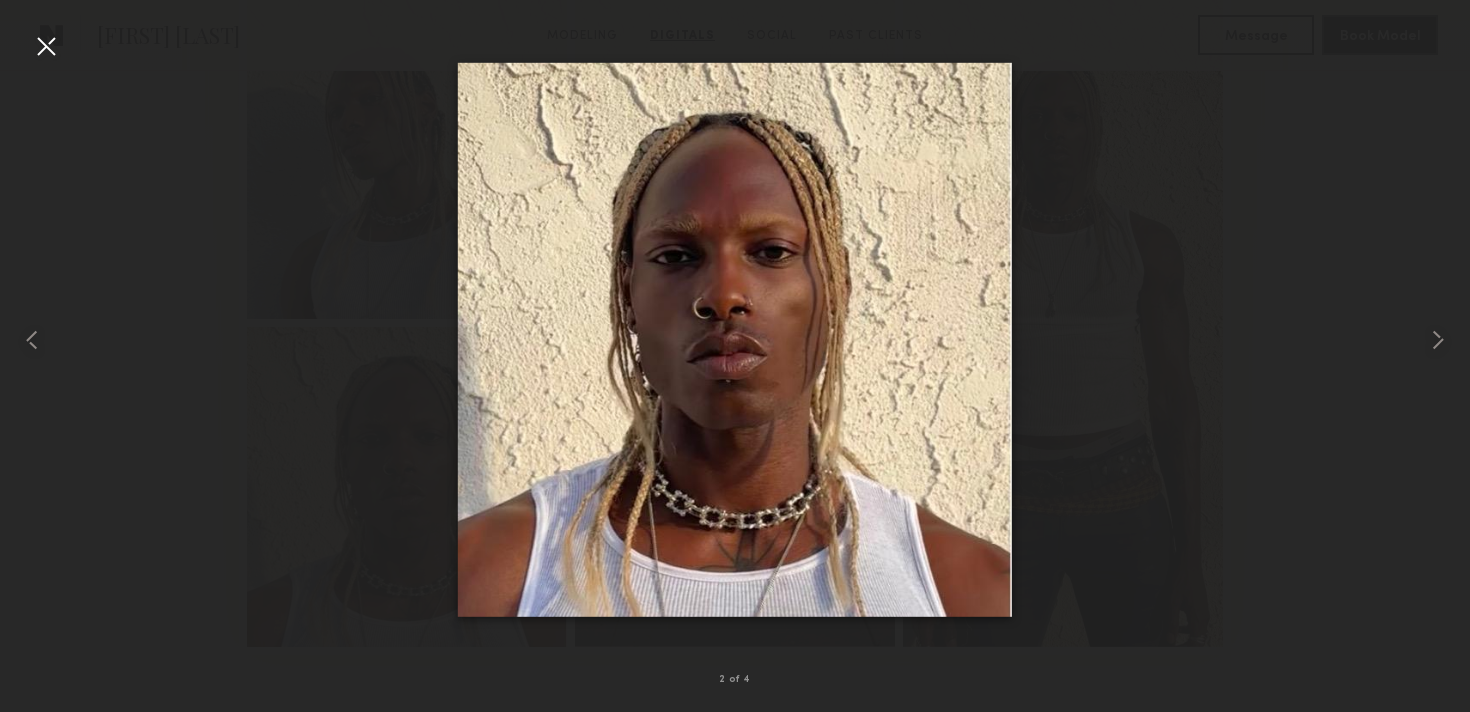 click at bounding box center [735, 340] 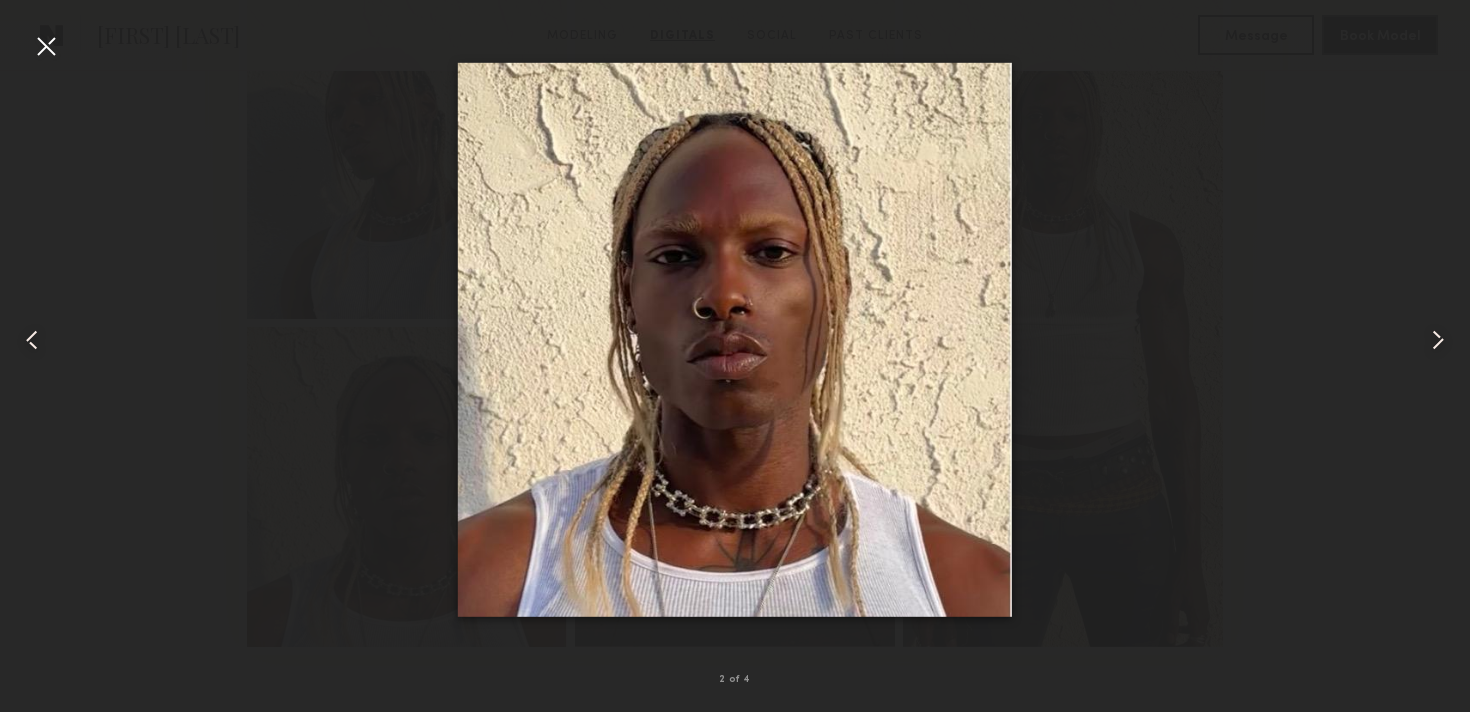 click at bounding box center [735, 340] 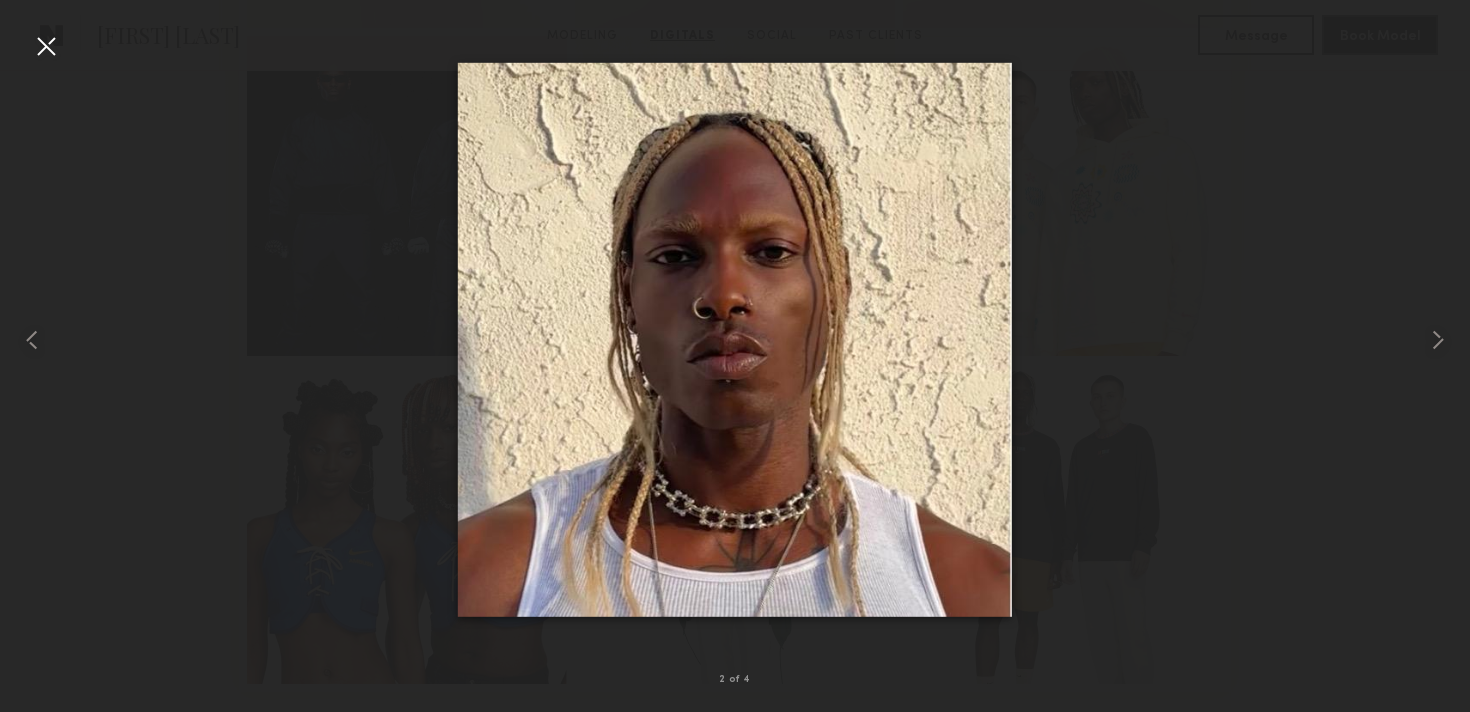 scroll, scrollTop: 603, scrollLeft: 0, axis: vertical 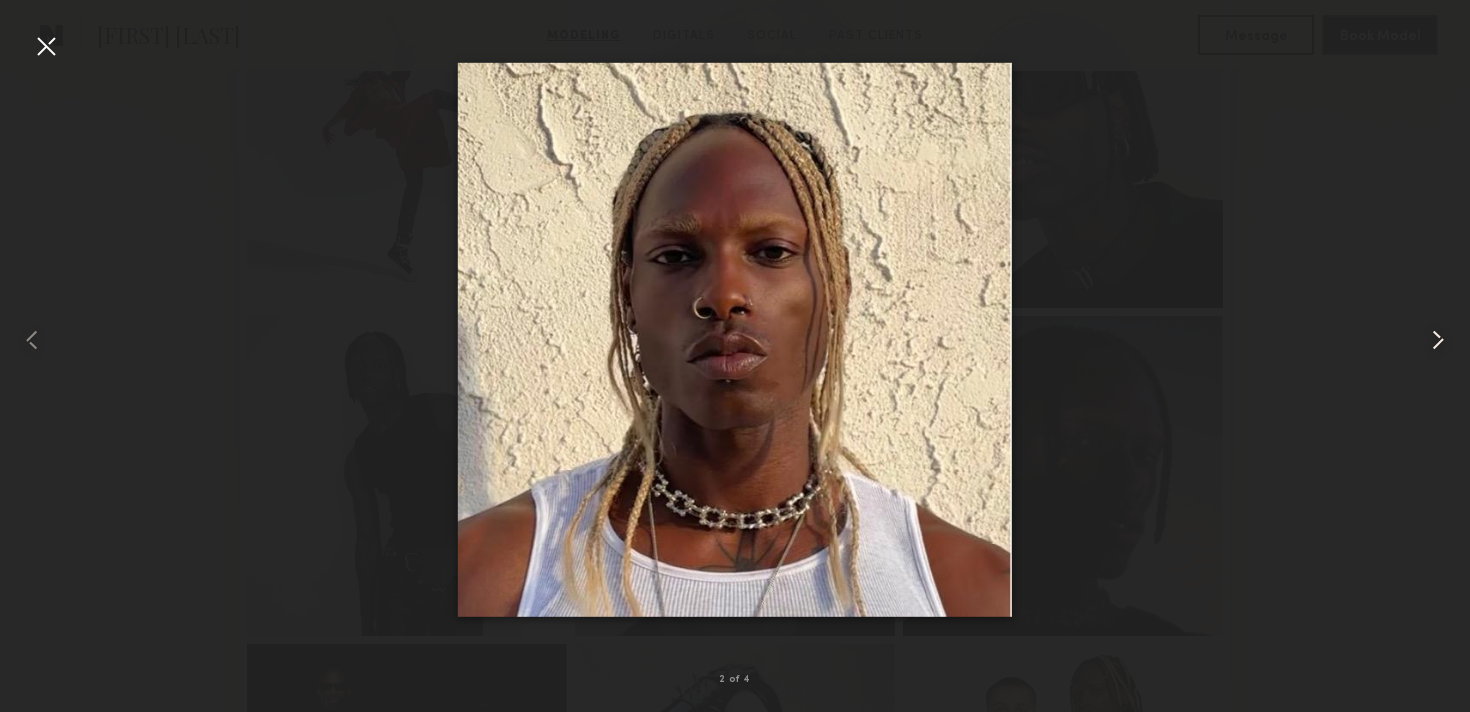 click at bounding box center (1438, 340) 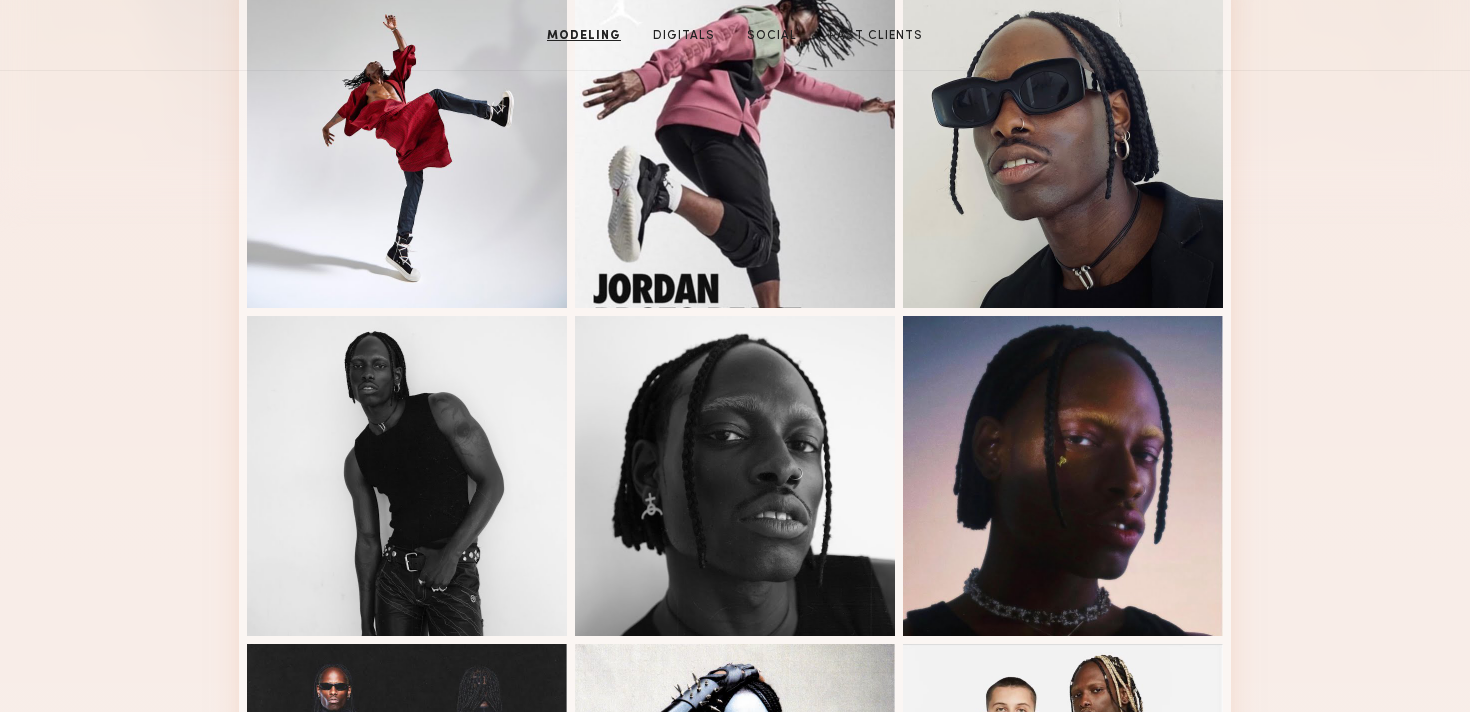 scroll, scrollTop: 0, scrollLeft: 0, axis: both 